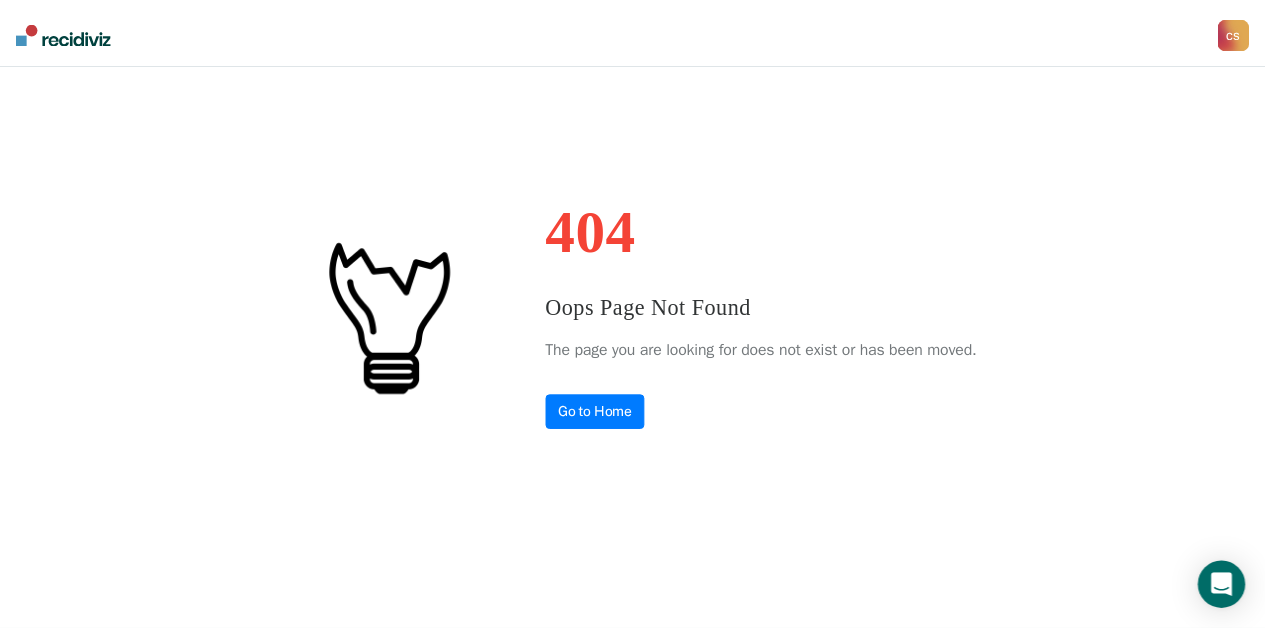 scroll, scrollTop: 0, scrollLeft: 0, axis: both 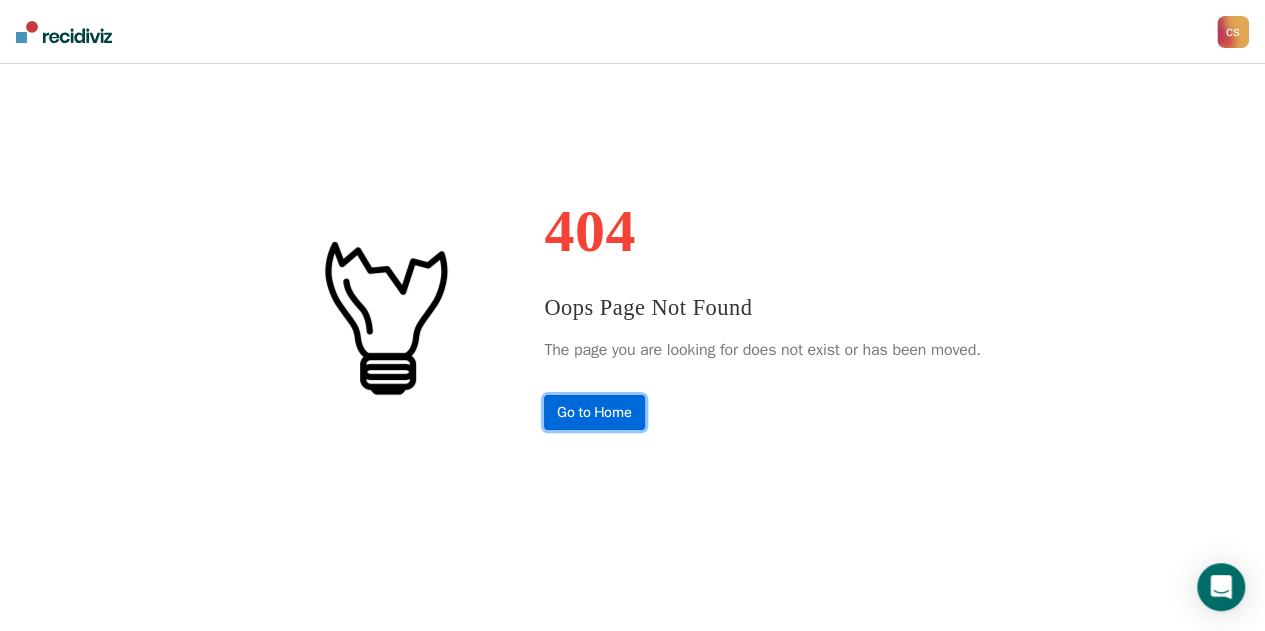 click on "Go to Home" at bounding box center [594, 412] 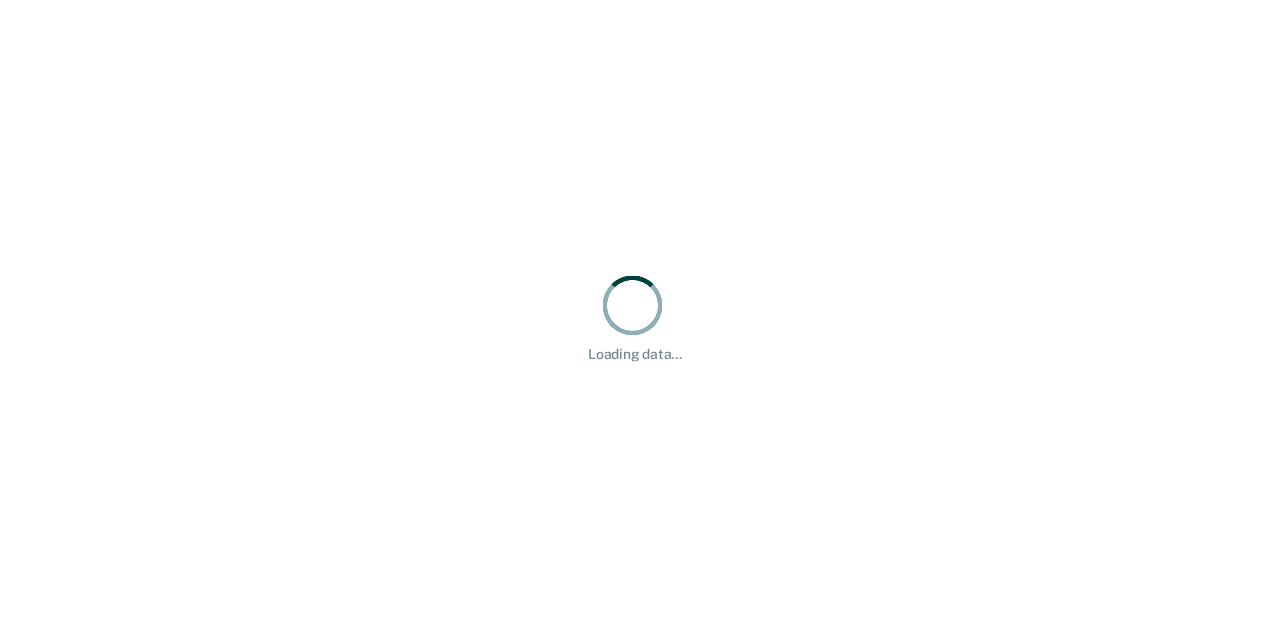 scroll, scrollTop: 0, scrollLeft: 0, axis: both 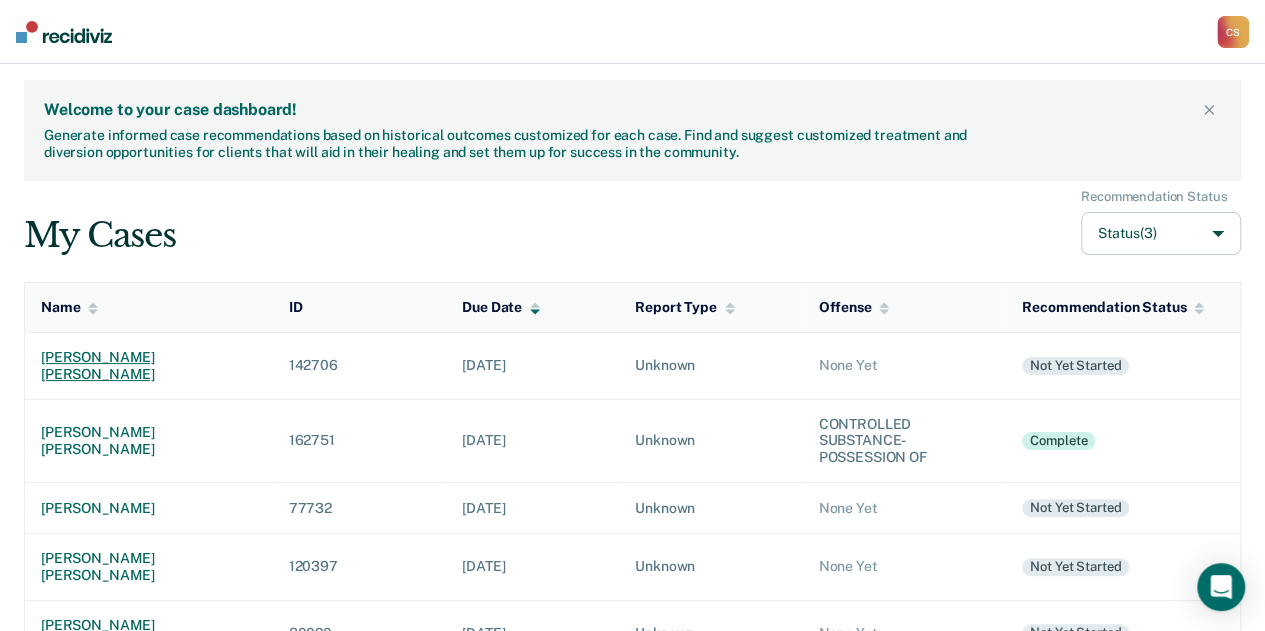 click on "[PERSON_NAME] [PERSON_NAME]" at bounding box center (149, 366) 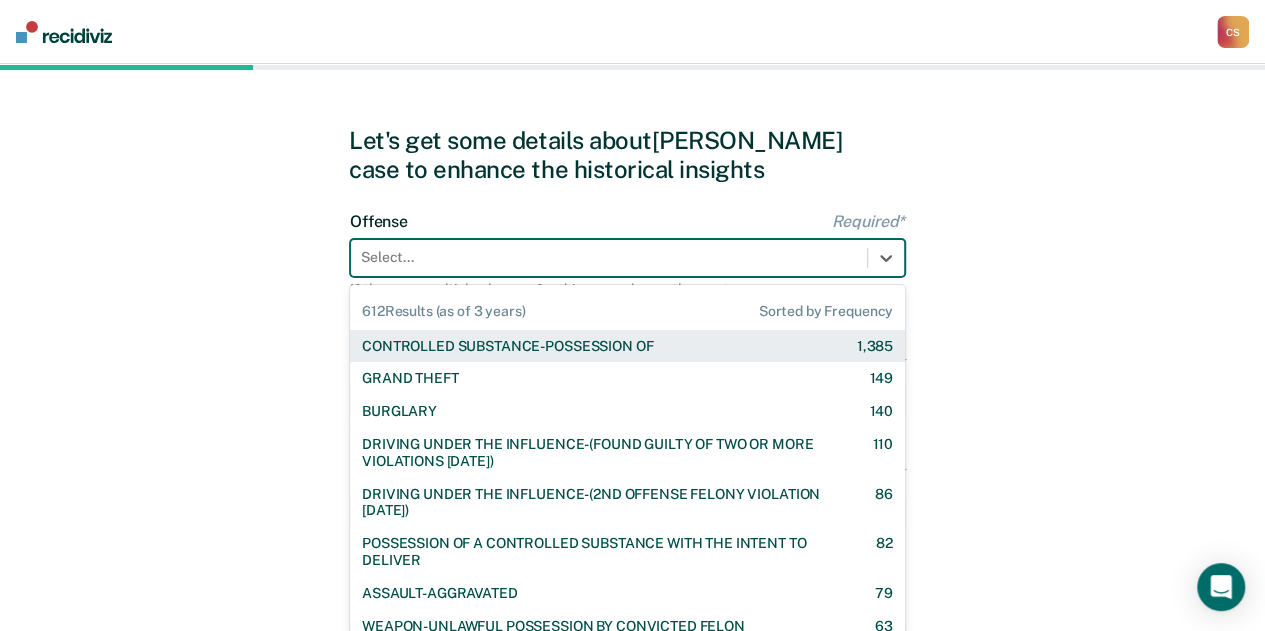 click at bounding box center [609, 257] 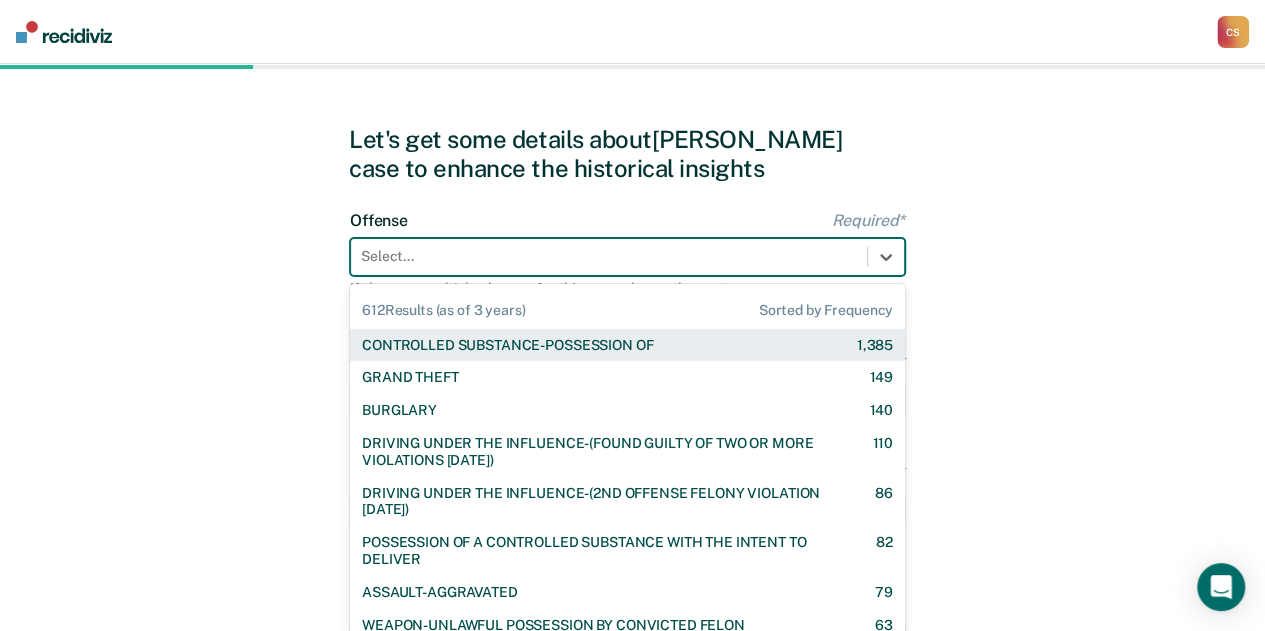 scroll, scrollTop: 12, scrollLeft: 0, axis: vertical 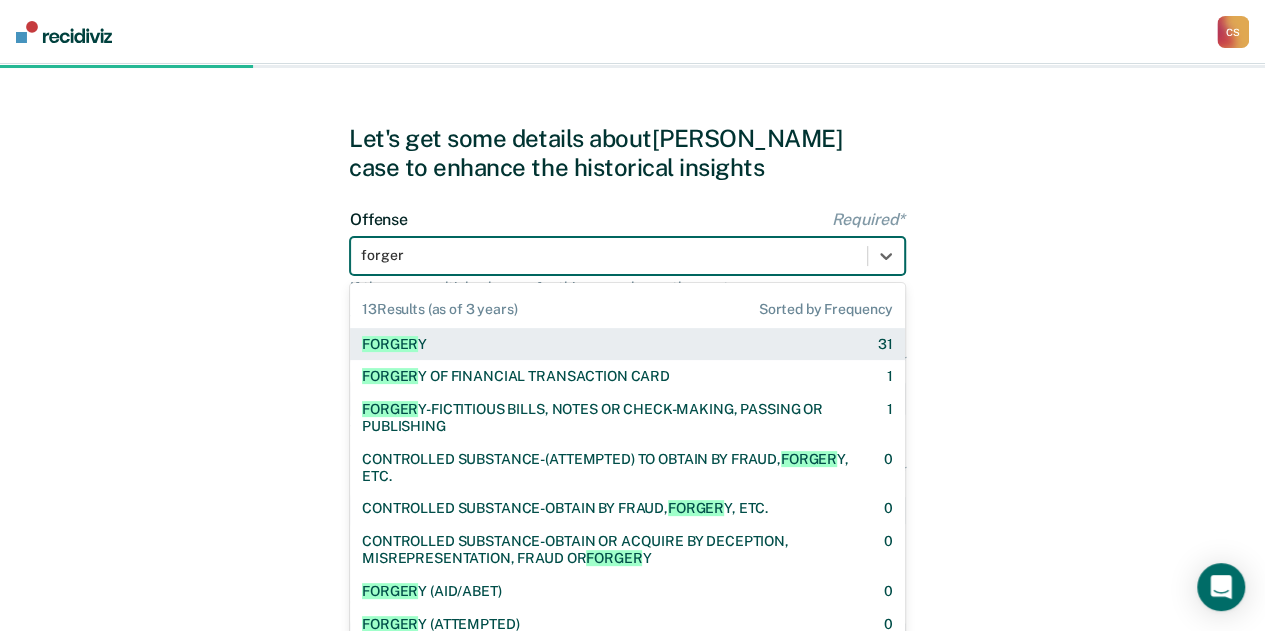 type on "forgery" 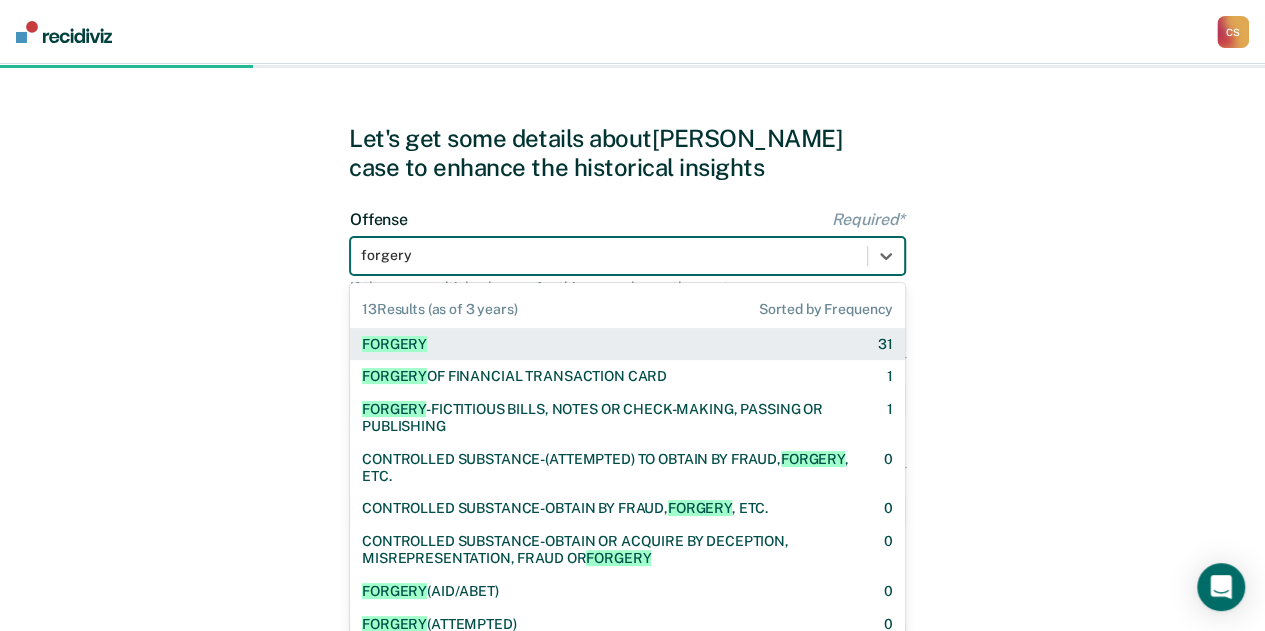 click on "FORGERY 31" at bounding box center (627, 344) 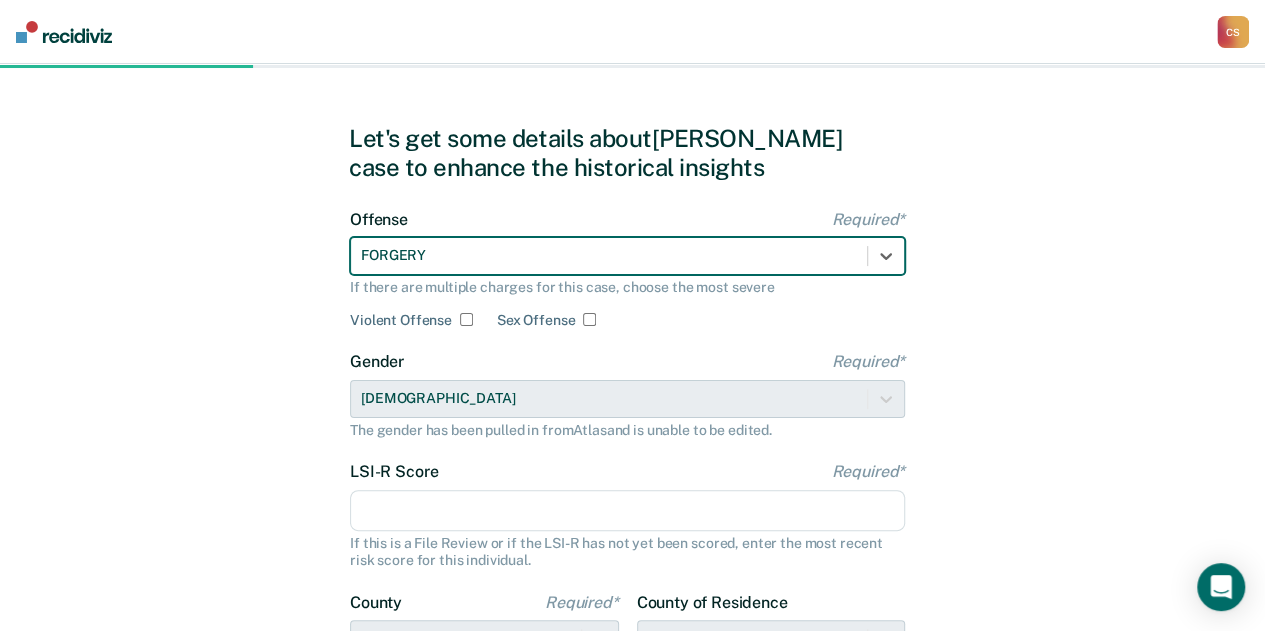 scroll, scrollTop: 212, scrollLeft: 0, axis: vertical 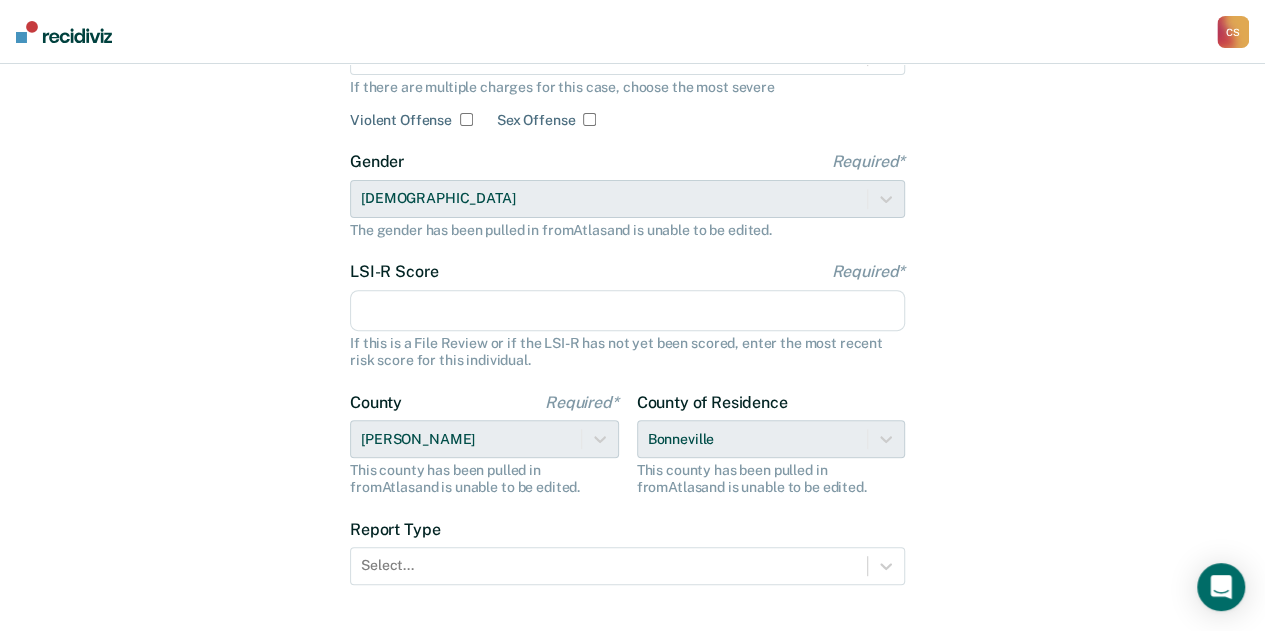 click on "LSI-R Score  Required*" at bounding box center (627, 311) 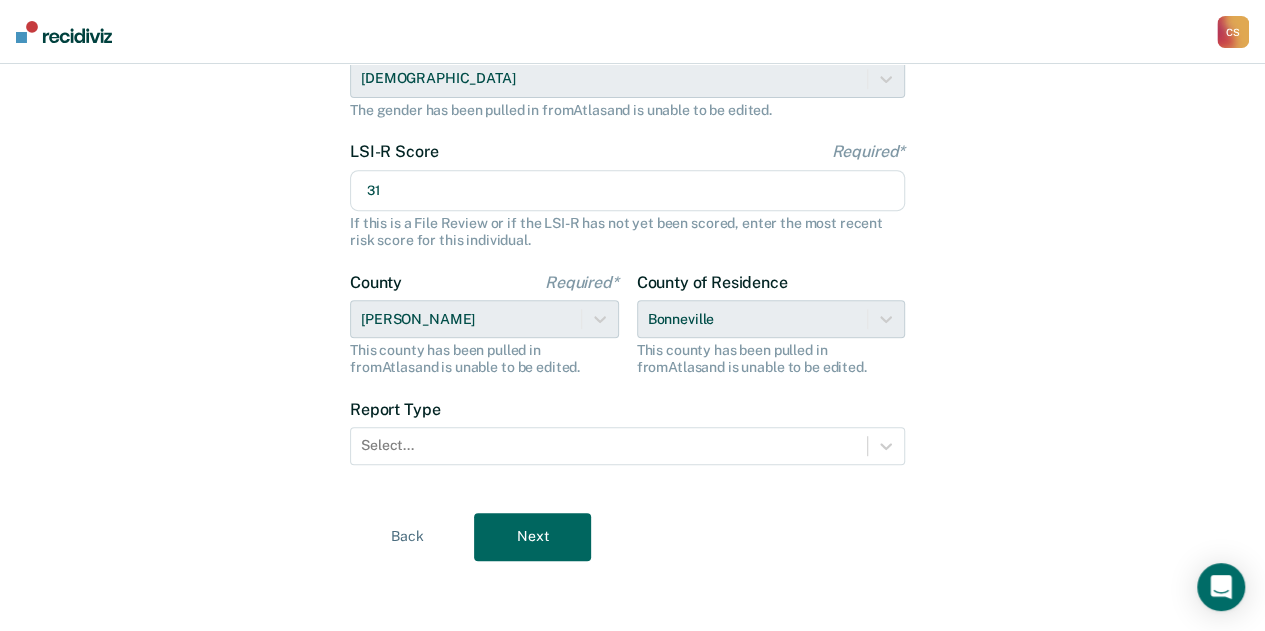 scroll, scrollTop: 332, scrollLeft: 0, axis: vertical 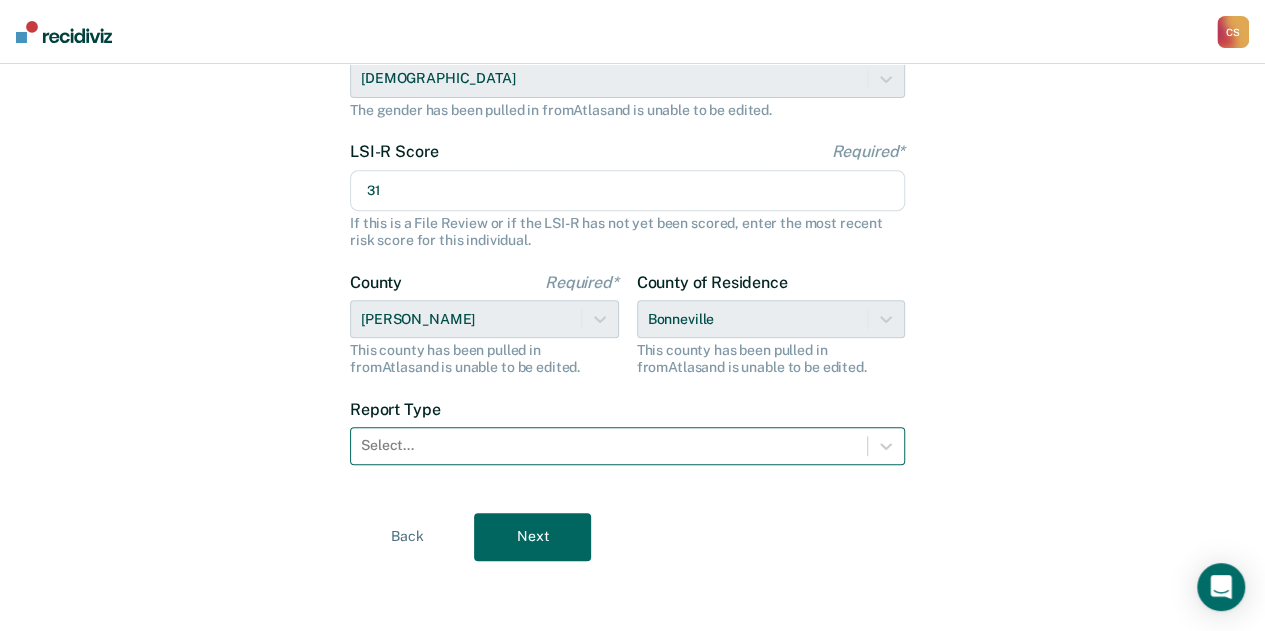 type on "31" 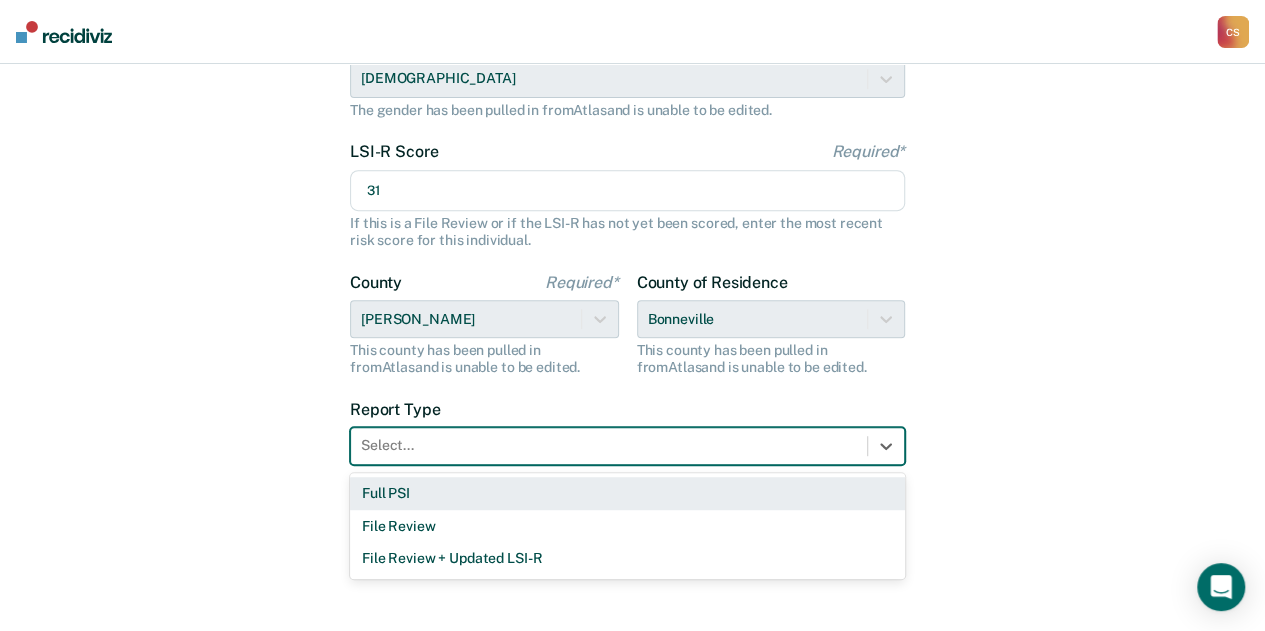 click at bounding box center (609, 445) 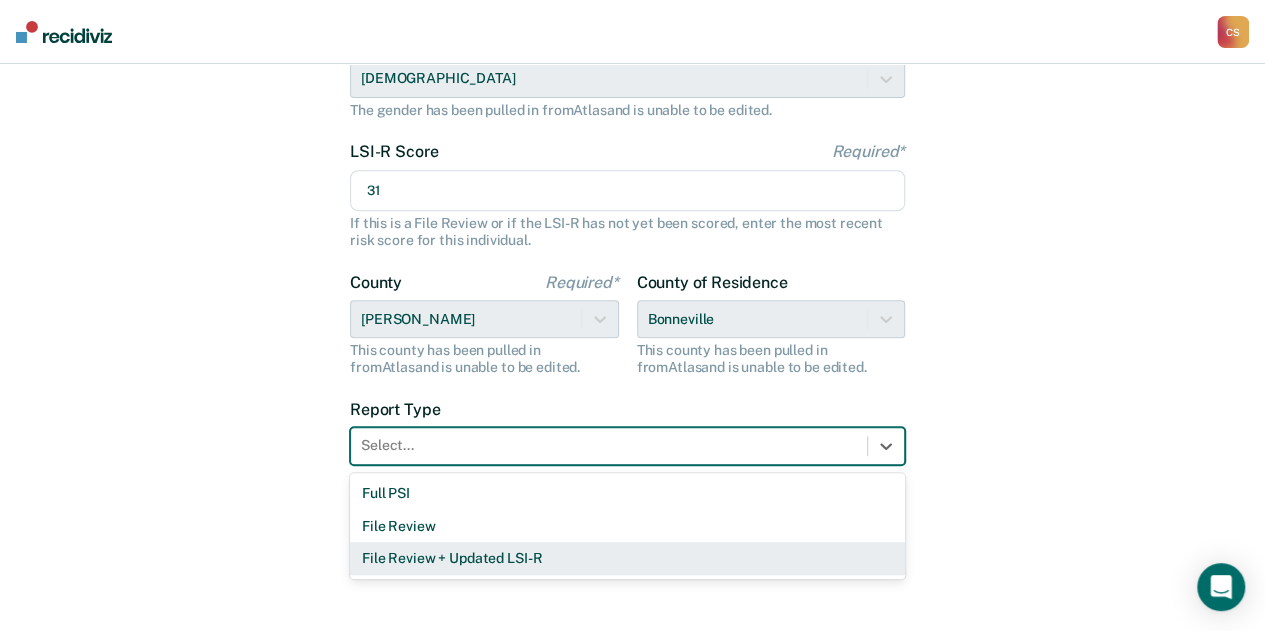 click on "File Review + Updated LSI-R" at bounding box center [627, 558] 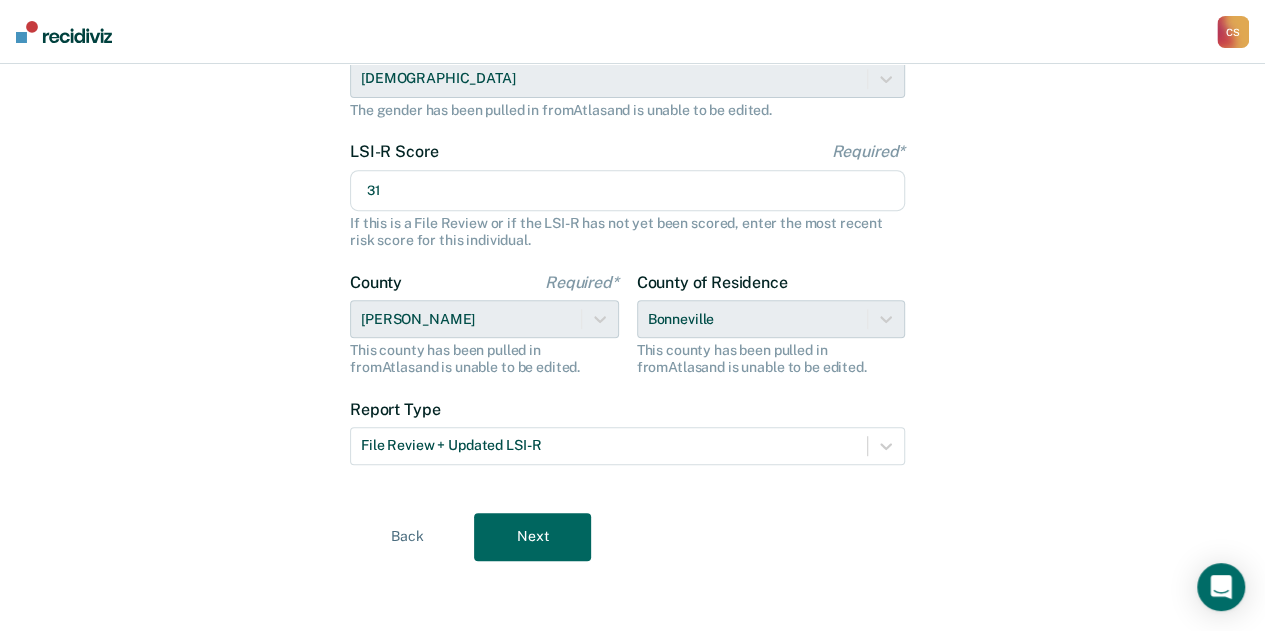 click on "Next" at bounding box center (532, 537) 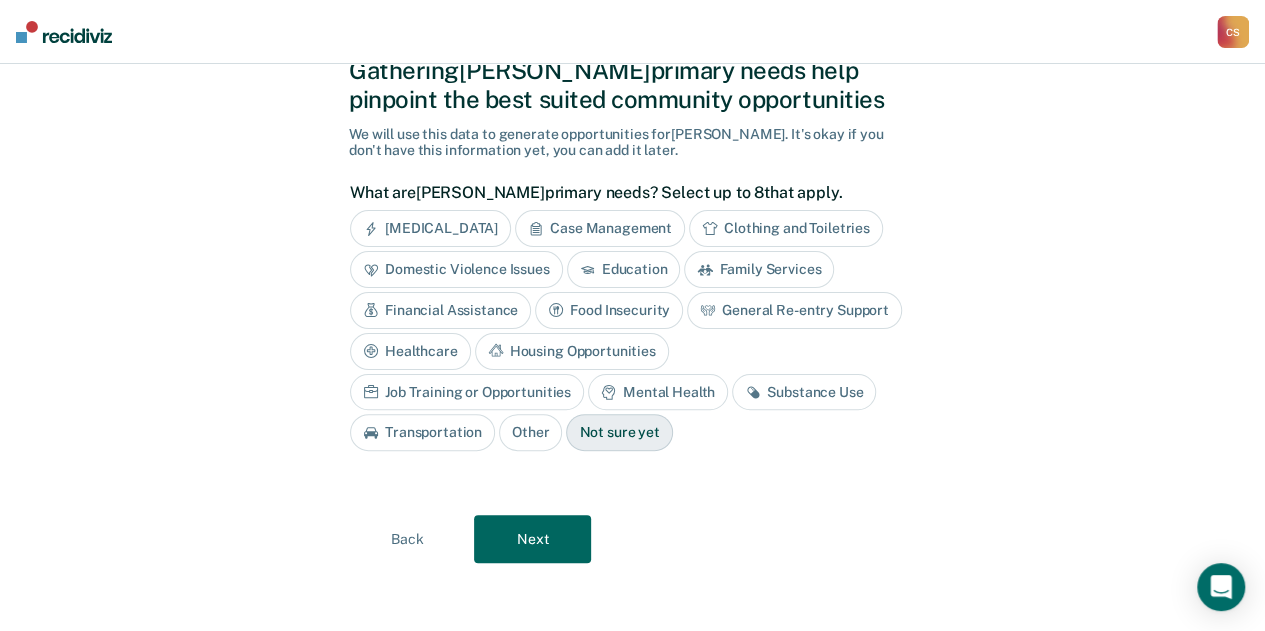 click on "Case Management" at bounding box center [600, 228] 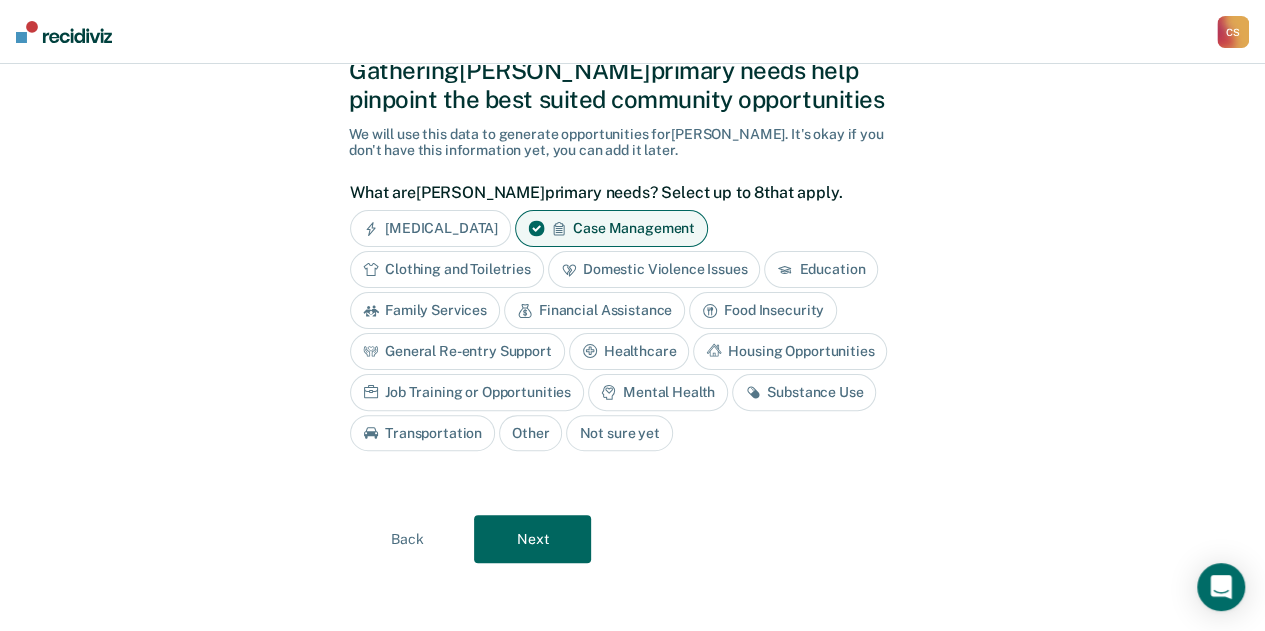 click on "Education" at bounding box center [821, 269] 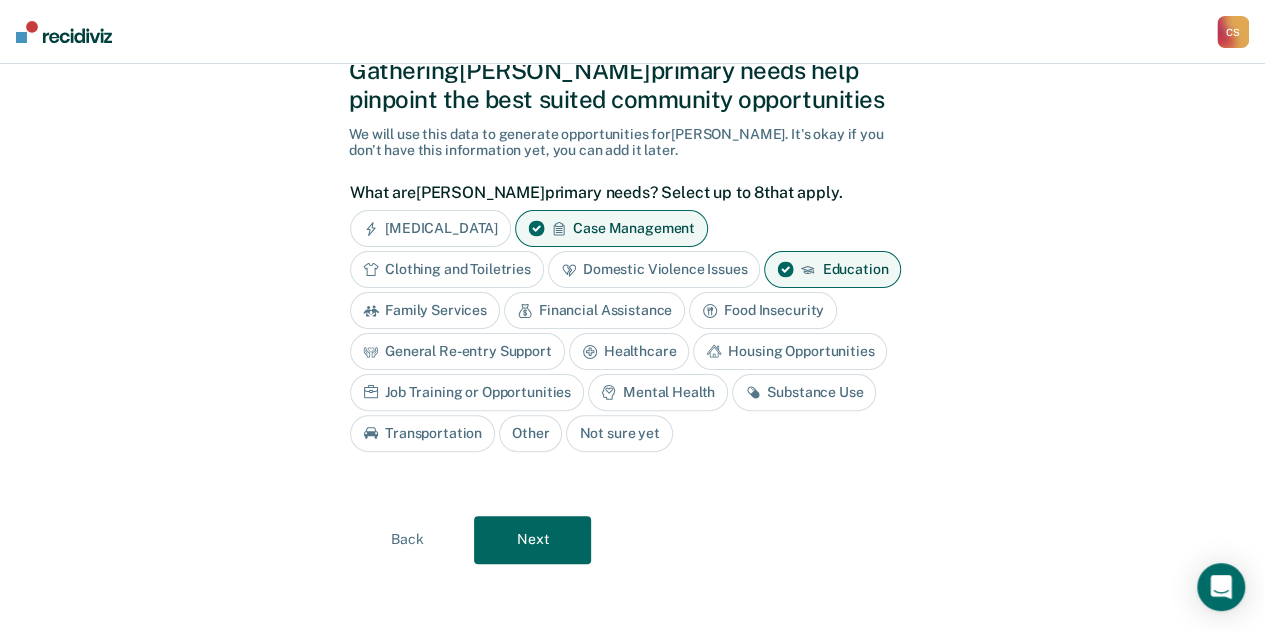 click on "Housing Opportunities" at bounding box center [790, 351] 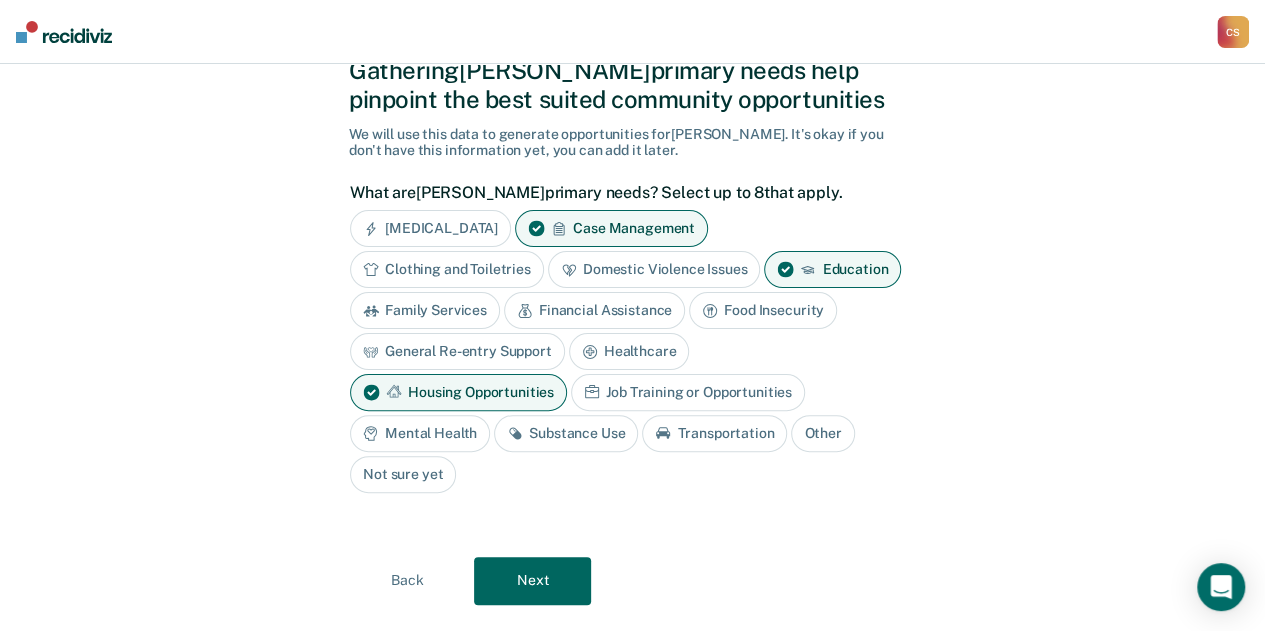 click on "Substance Use" at bounding box center [566, 433] 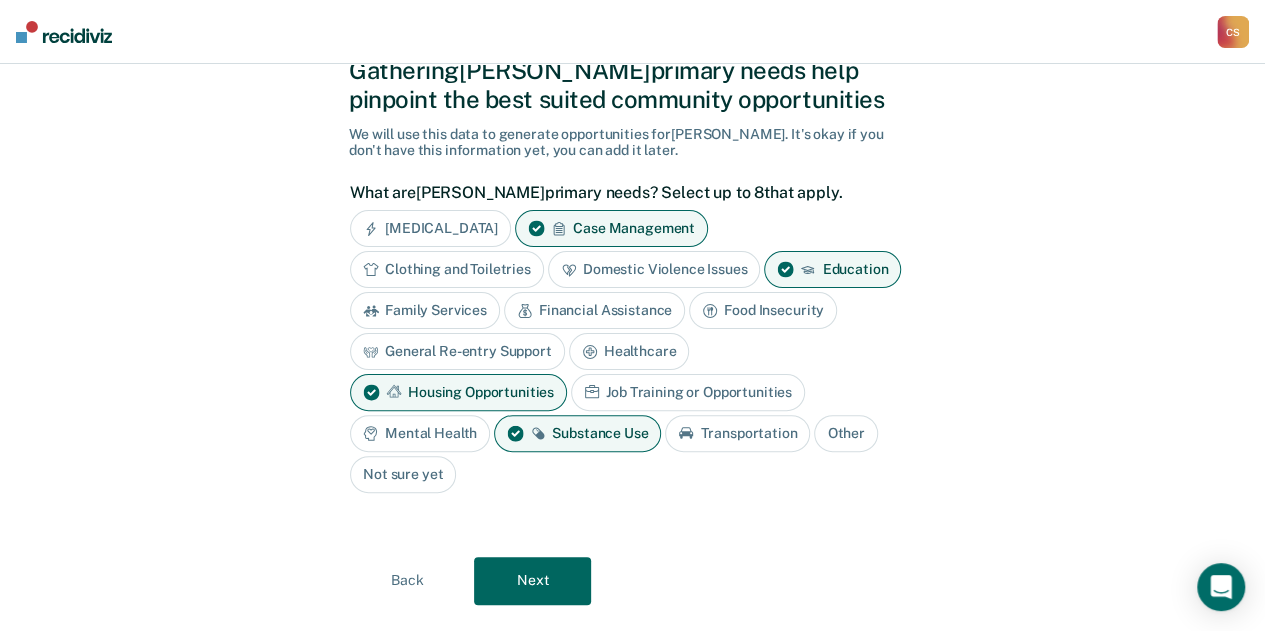click on "Mental Health" at bounding box center (420, 433) 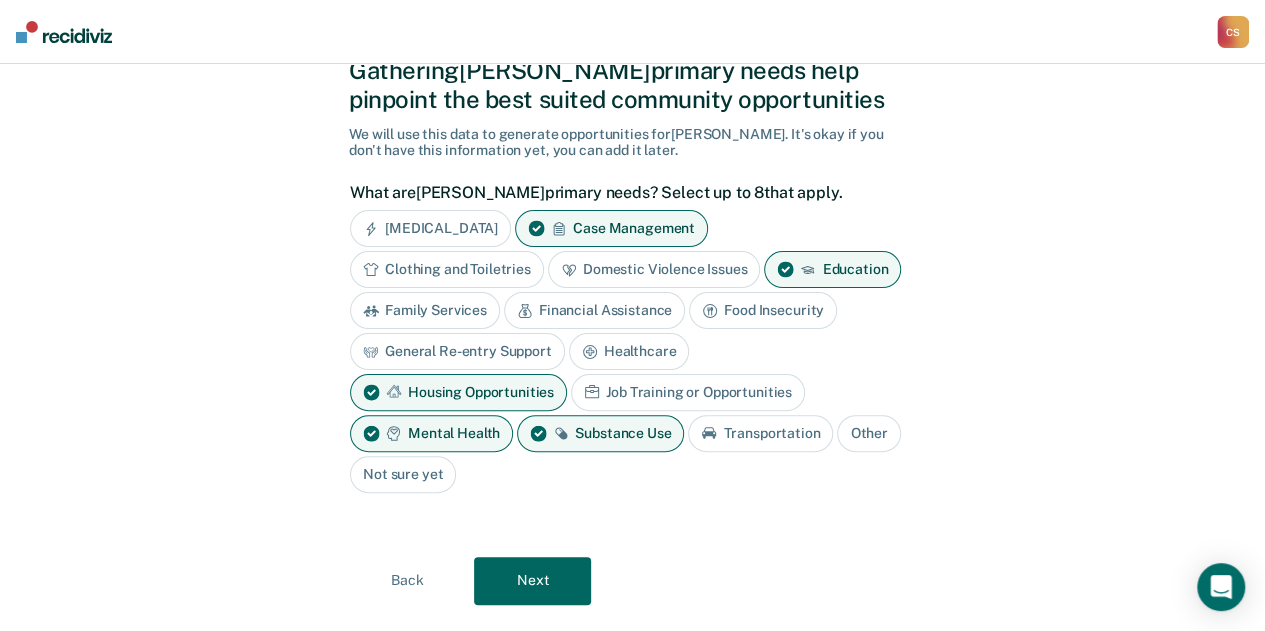 click on "Job Training or Opportunities" at bounding box center (688, 392) 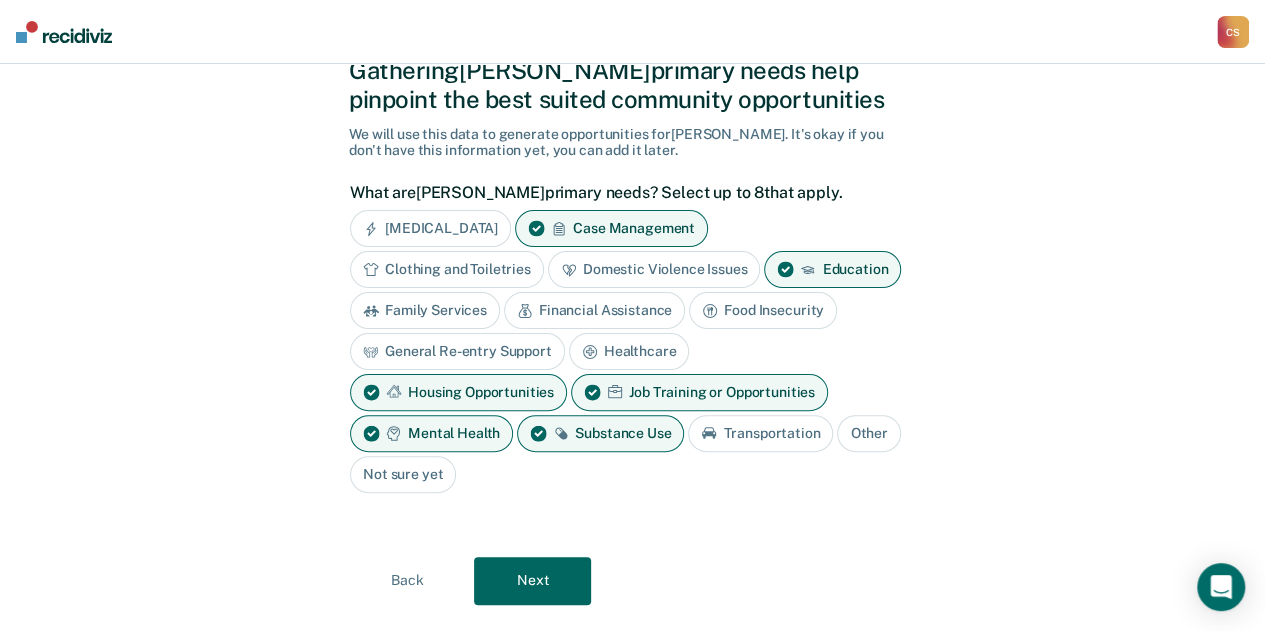 click on "Next" at bounding box center [532, 581] 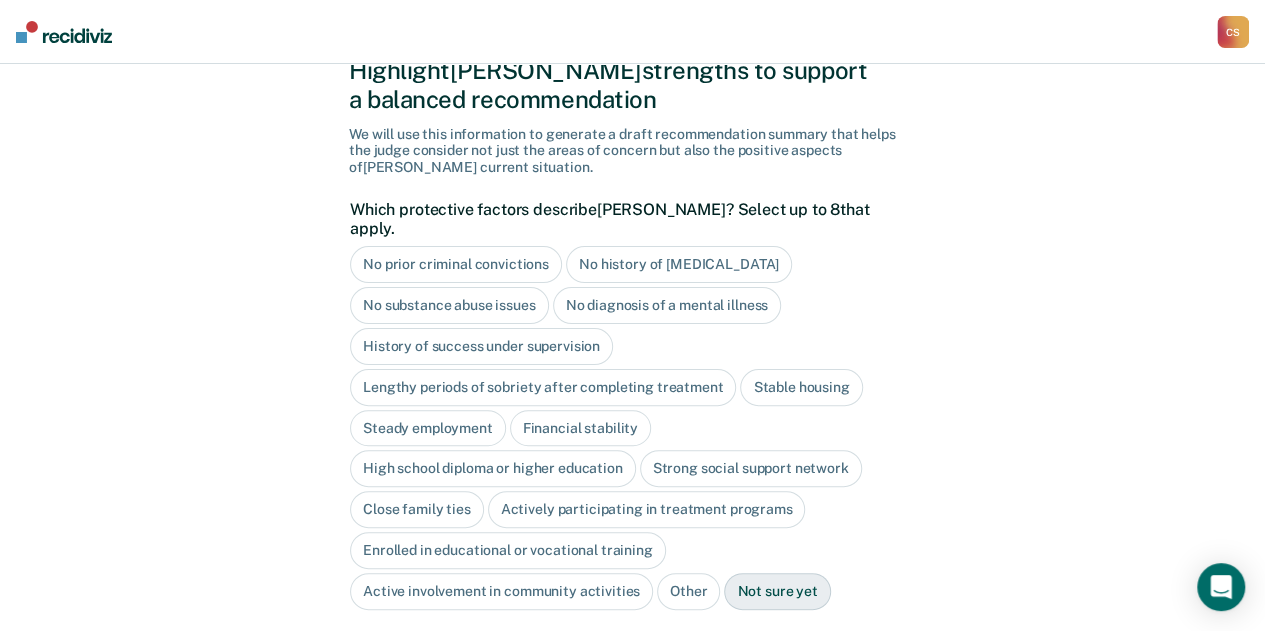 click on "No history of [MEDICAL_DATA]" at bounding box center (679, 264) 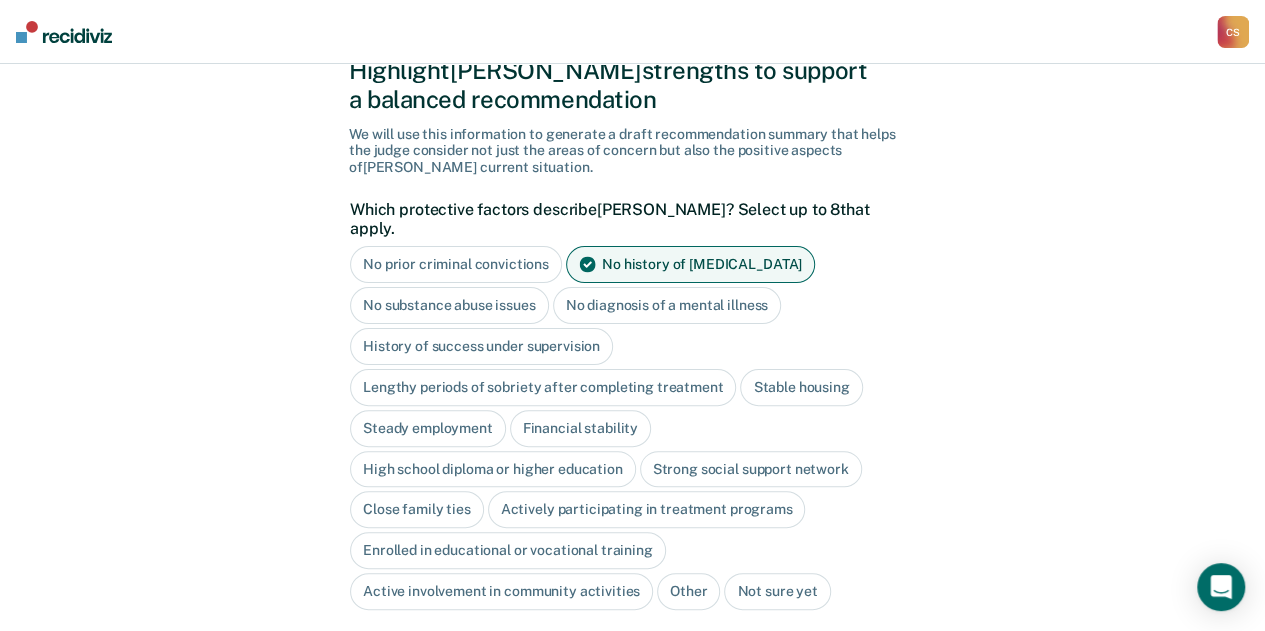 scroll, scrollTop: 180, scrollLeft: 0, axis: vertical 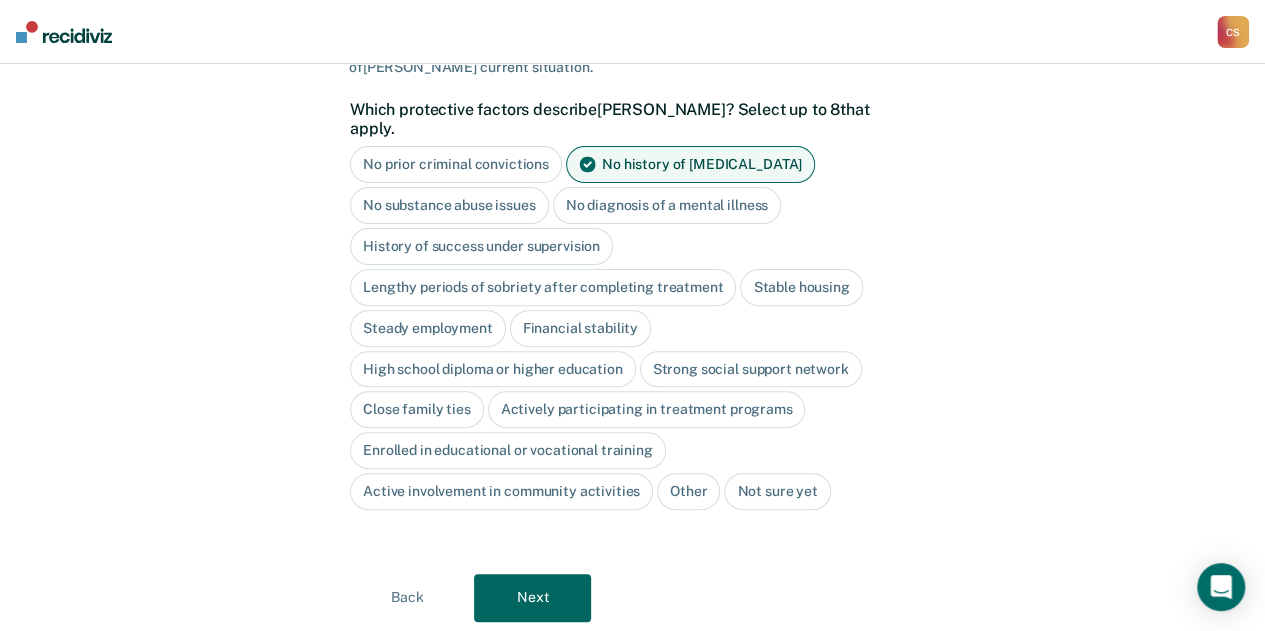 click on "Next" at bounding box center (532, 598) 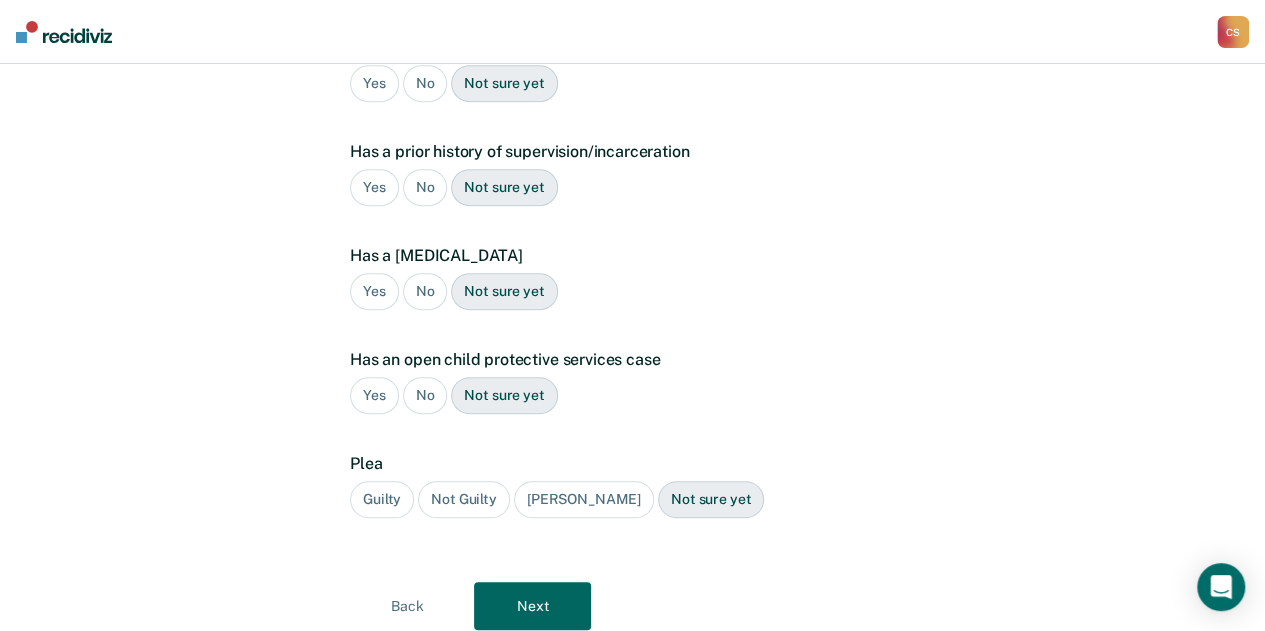 click on "Yes" at bounding box center [374, 187] 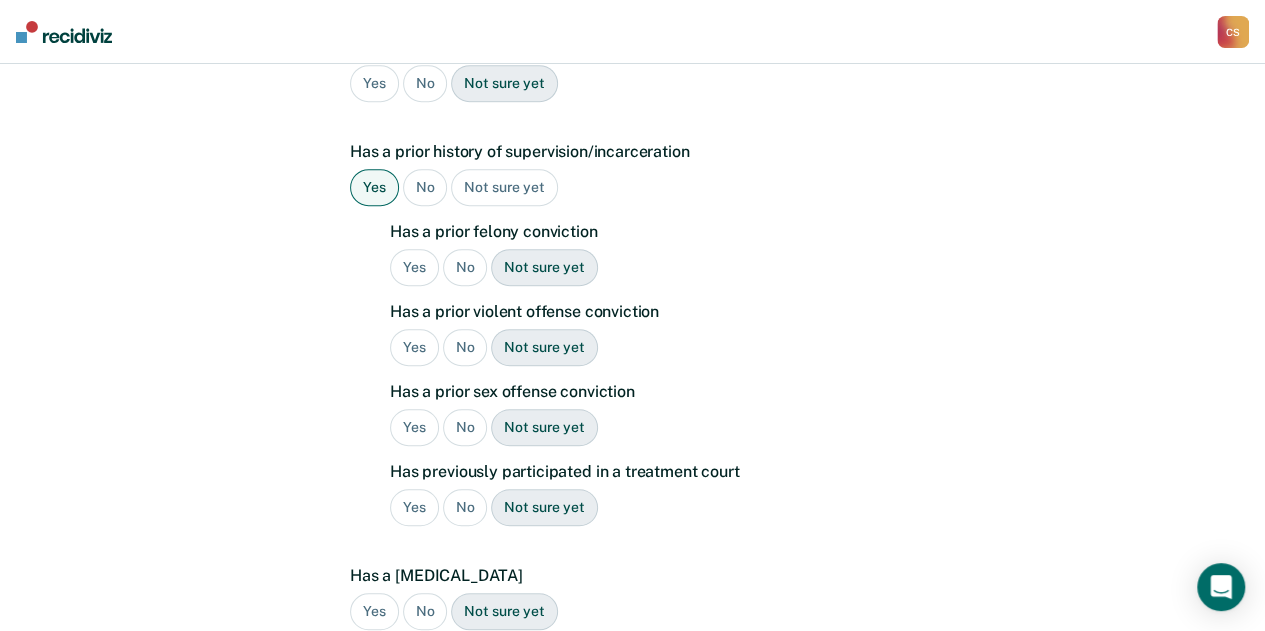 click on "Yes" at bounding box center [414, 267] 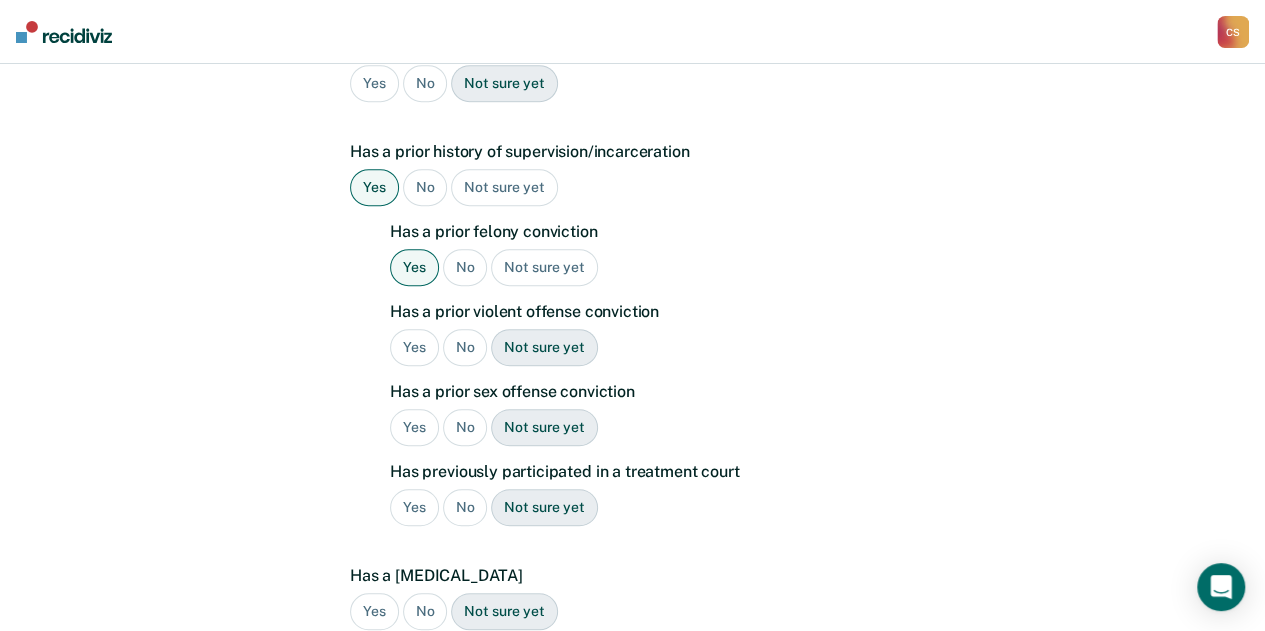 click on "No" at bounding box center (465, 347) 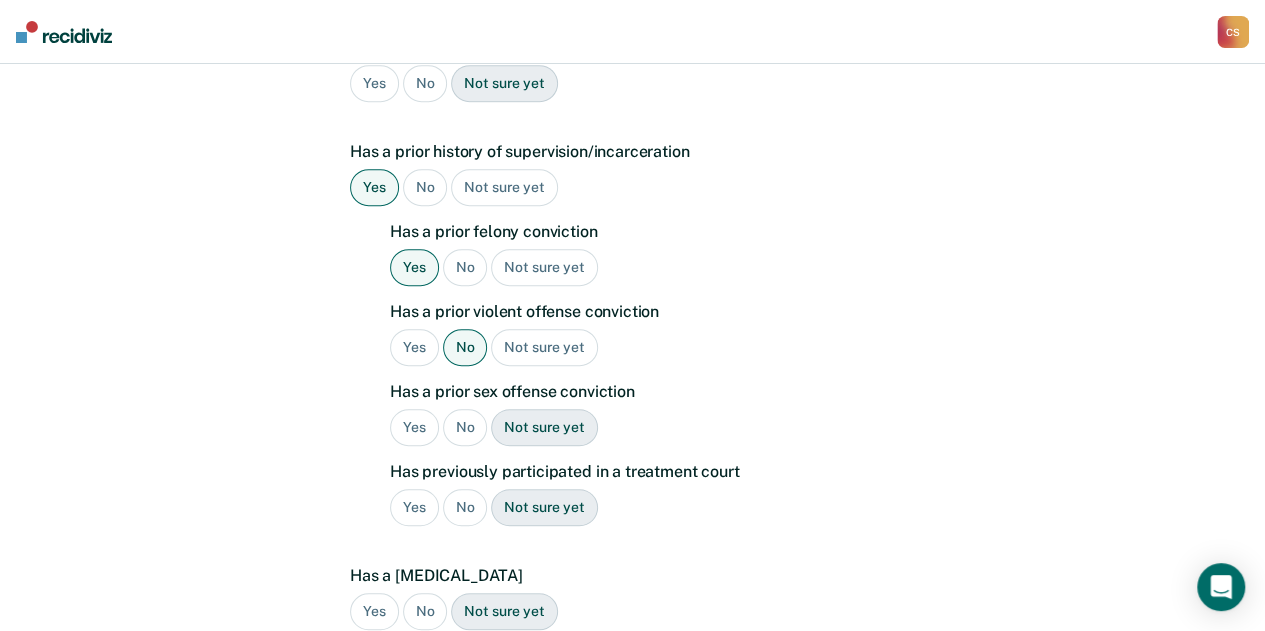 click on "No" at bounding box center (465, 427) 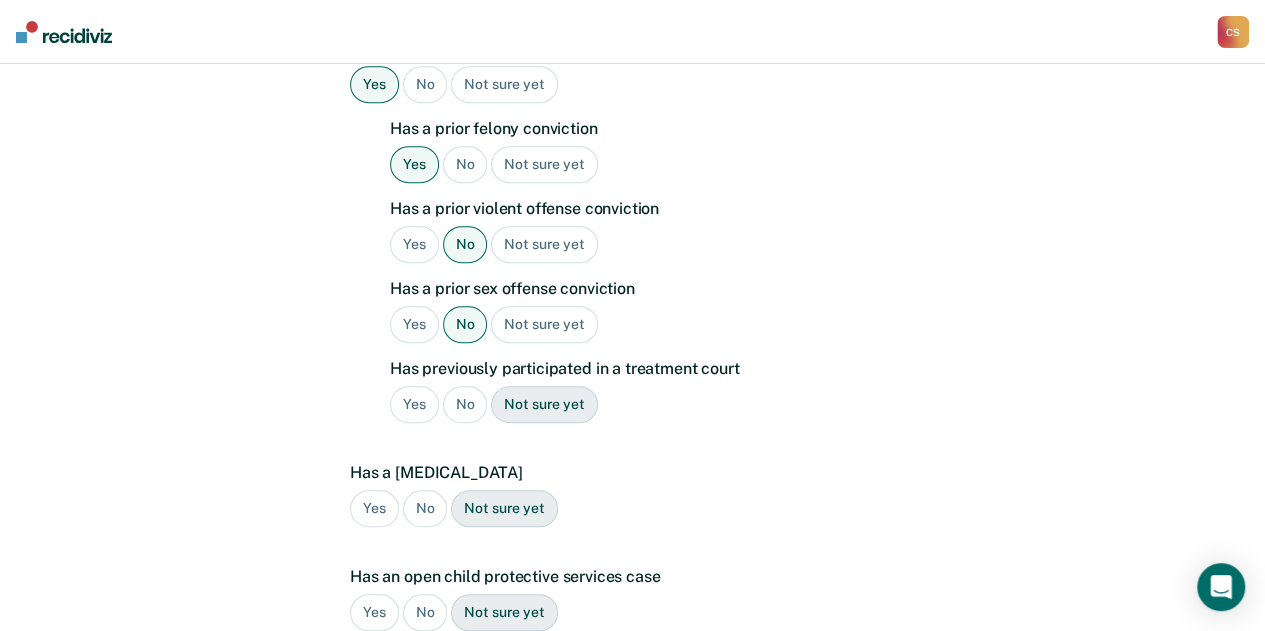 scroll, scrollTop: 647, scrollLeft: 0, axis: vertical 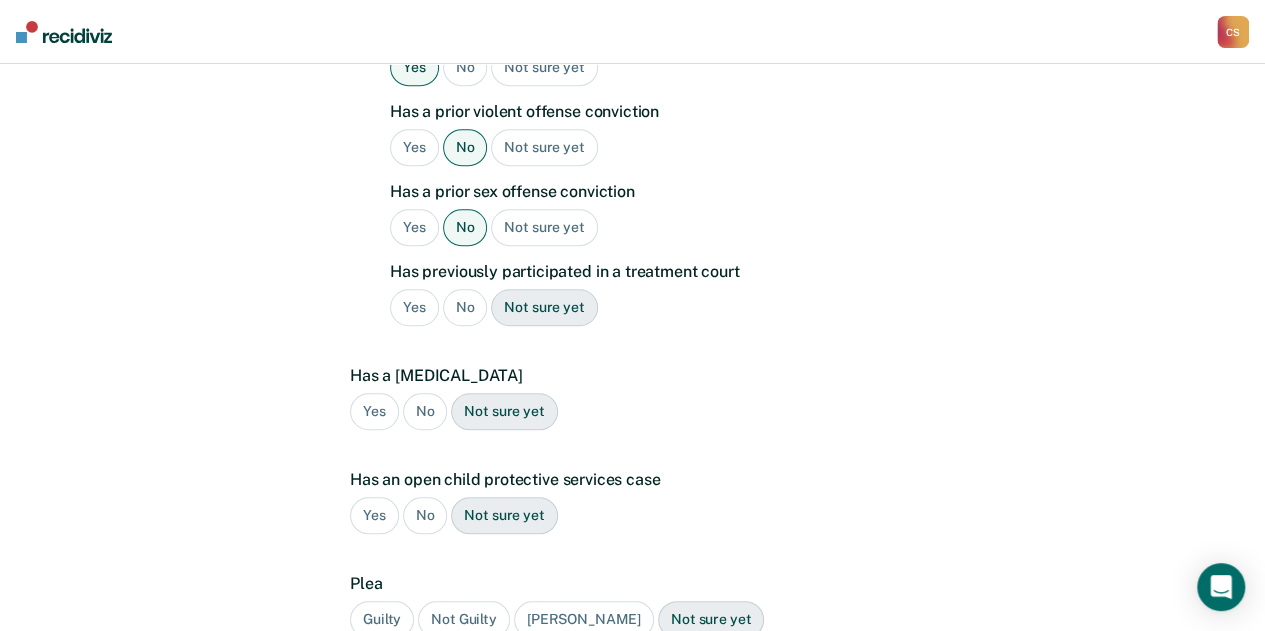 click on "No" at bounding box center (465, 307) 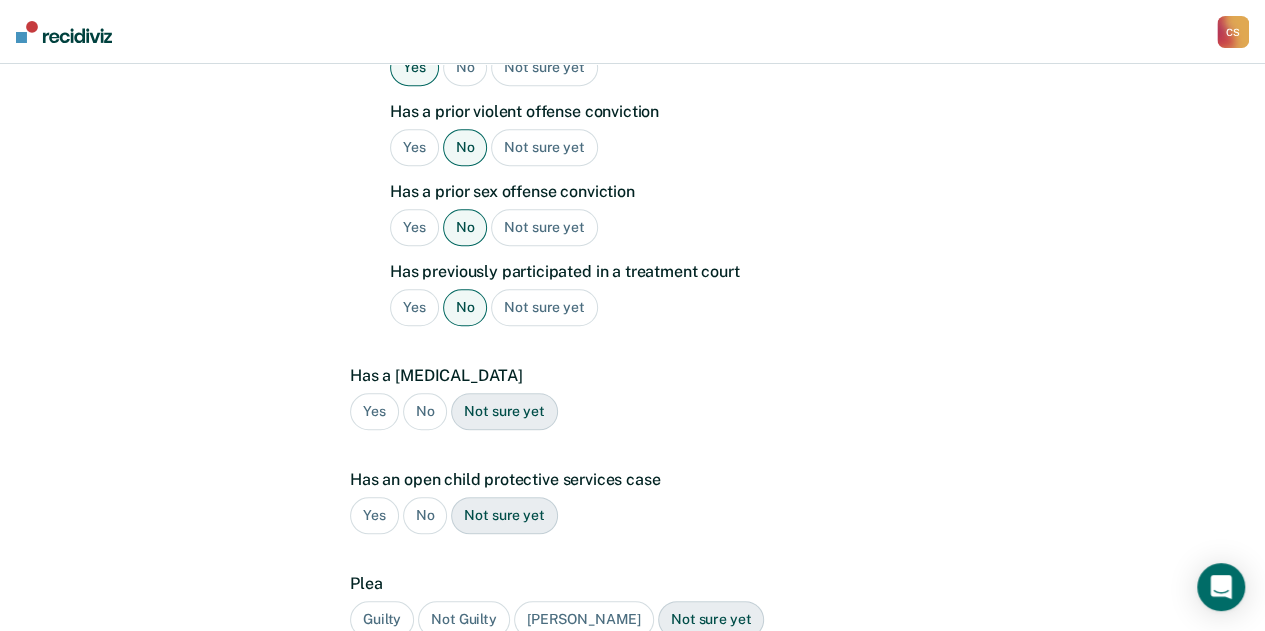 scroll, scrollTop: 747, scrollLeft: 0, axis: vertical 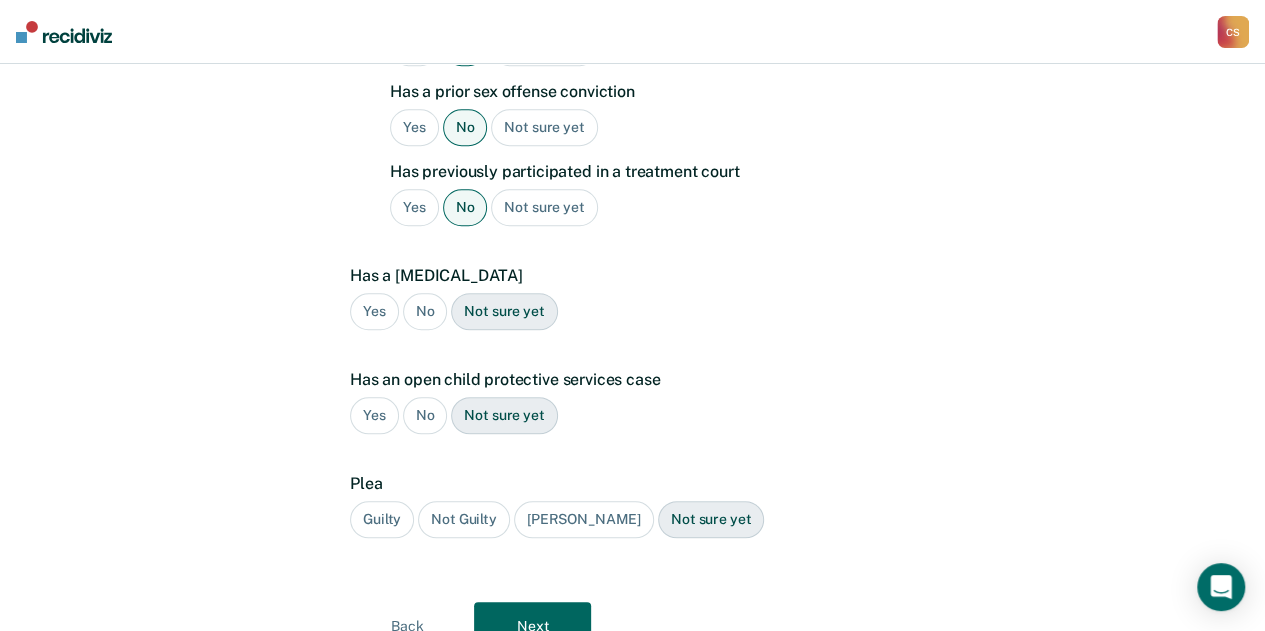 click on "Yes" at bounding box center (374, 311) 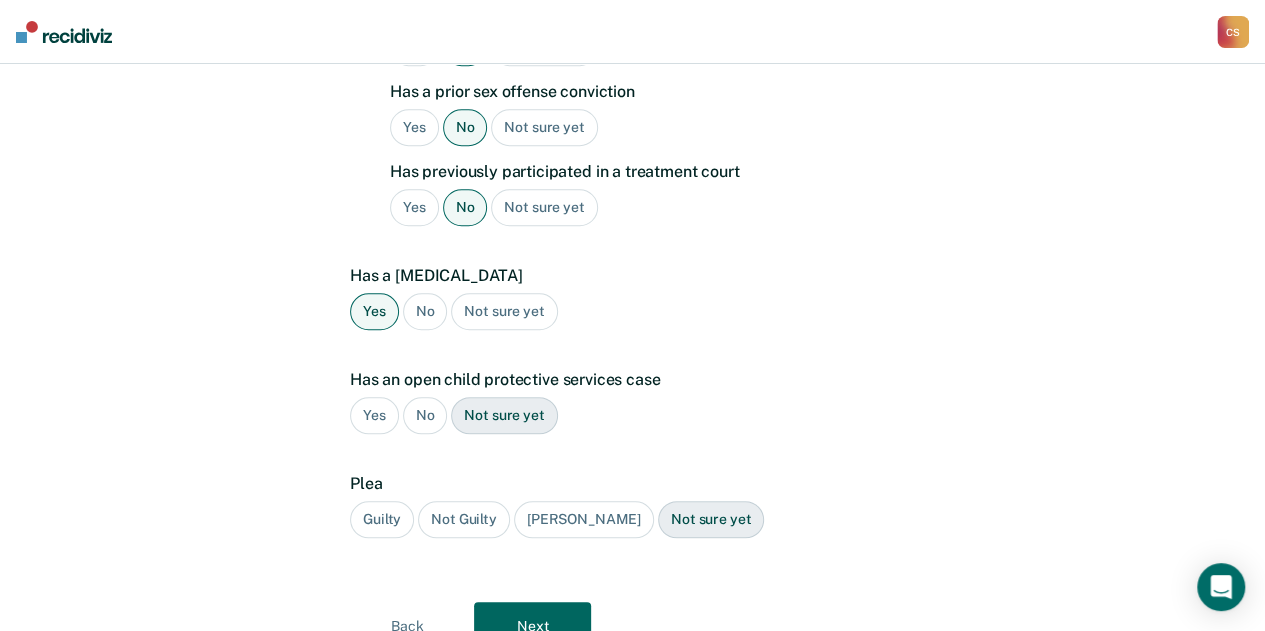 click on "No" at bounding box center (425, 415) 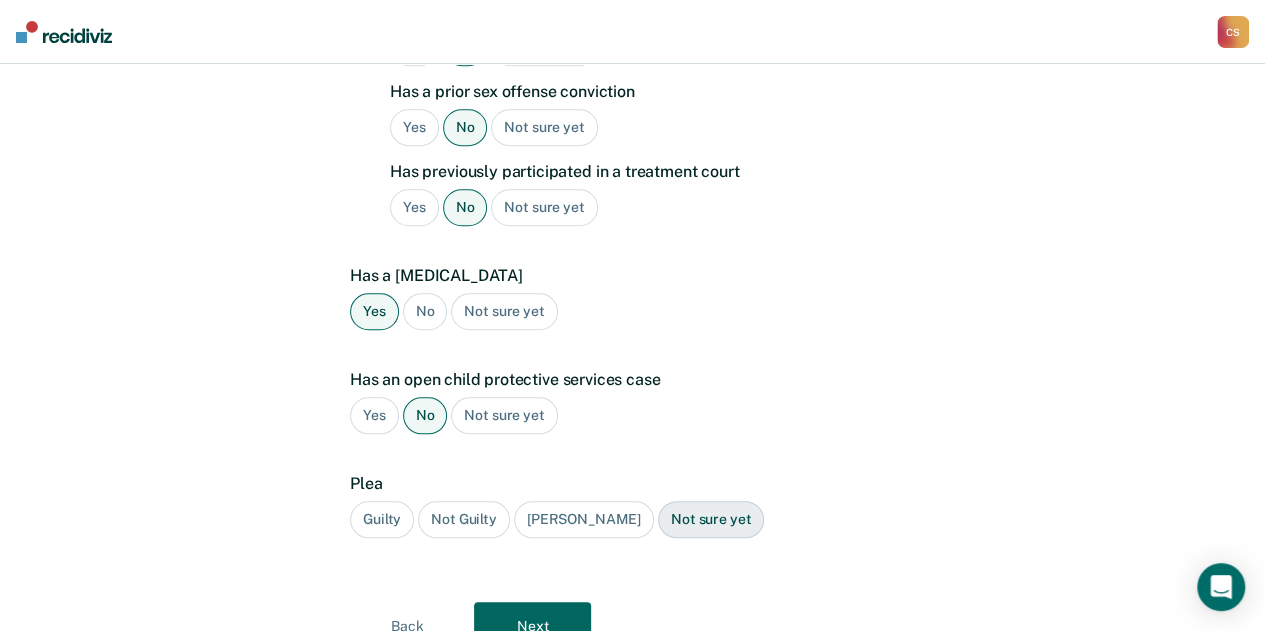 click on "Guilty" at bounding box center (382, 519) 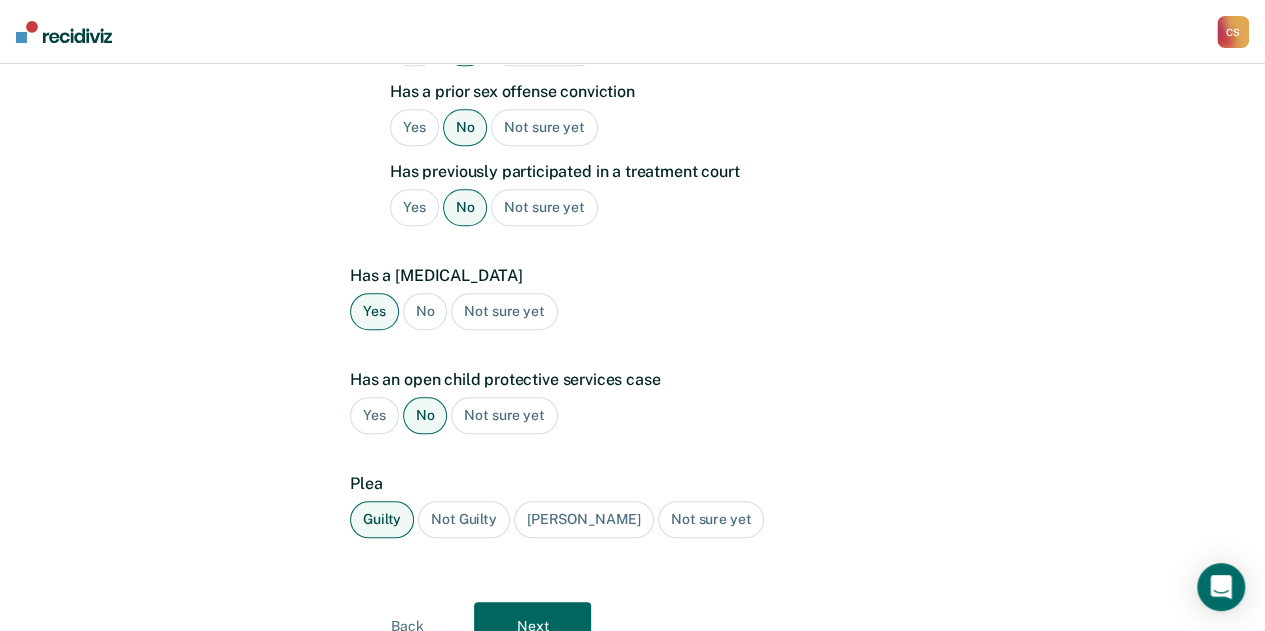 click on "Next" at bounding box center (532, 626) 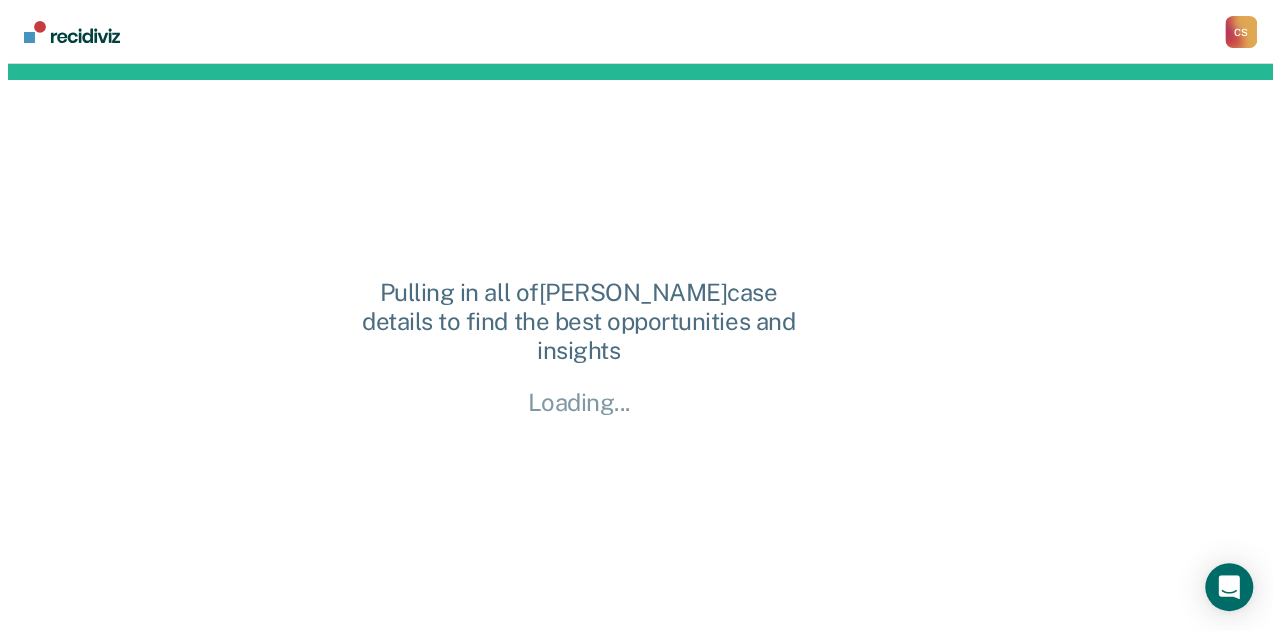 scroll, scrollTop: 0, scrollLeft: 0, axis: both 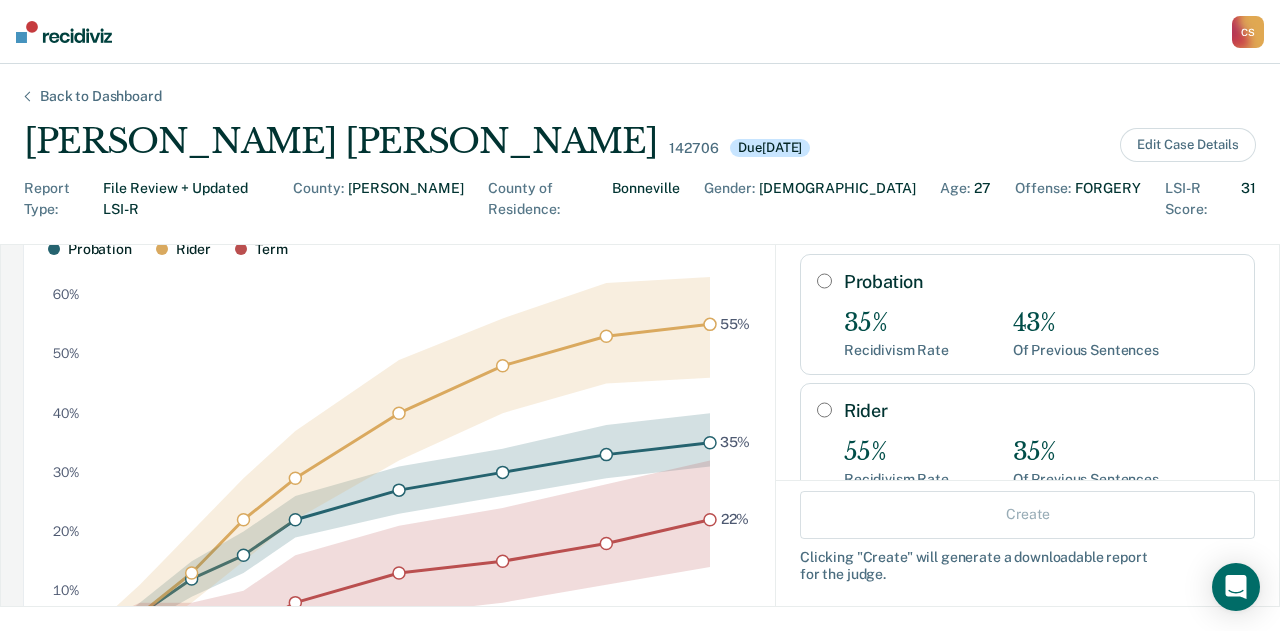 click on "Rider" at bounding box center [824, 410] 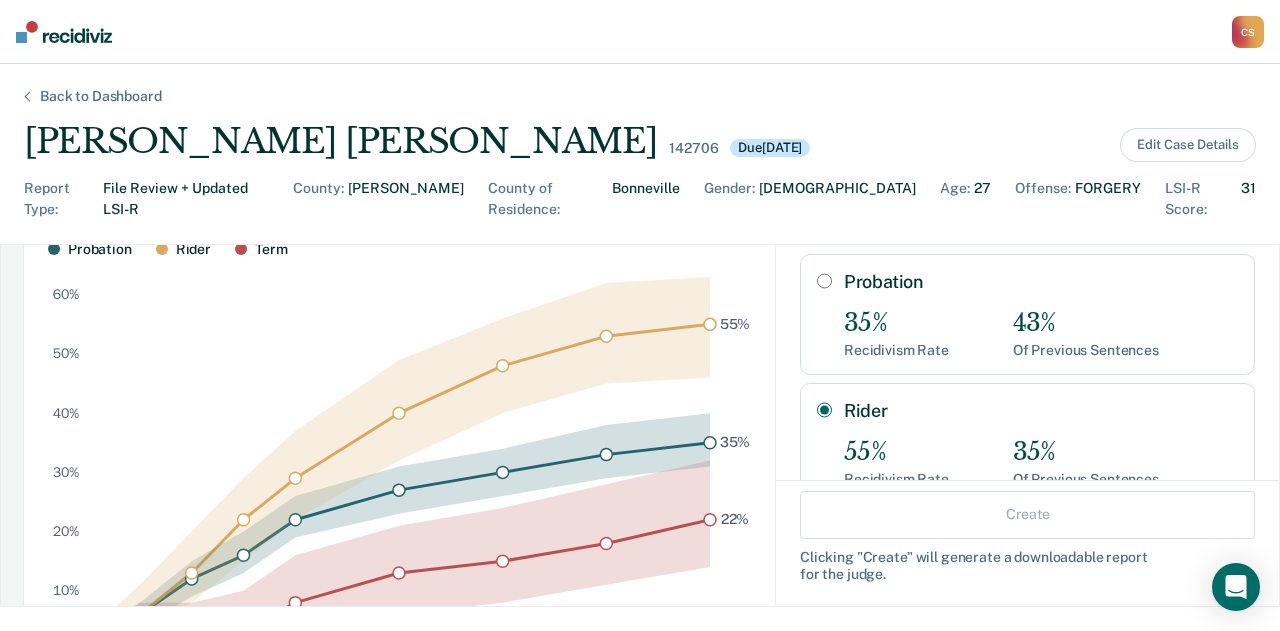 radio on "true" 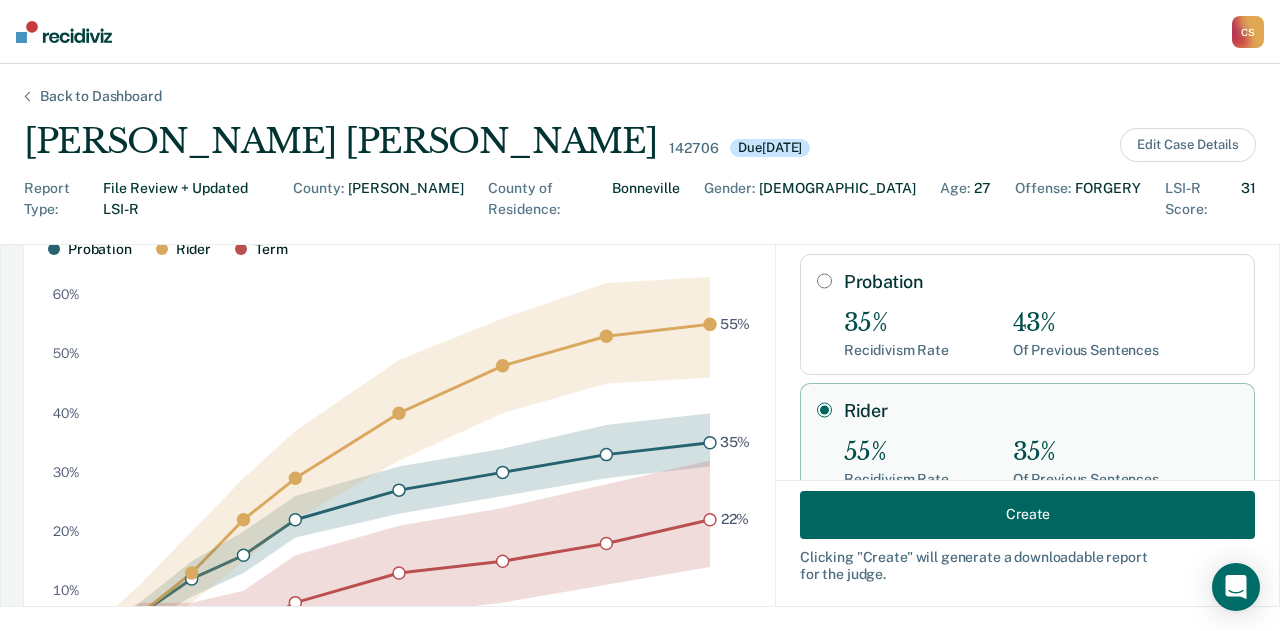click on "Create" at bounding box center [1027, 514] 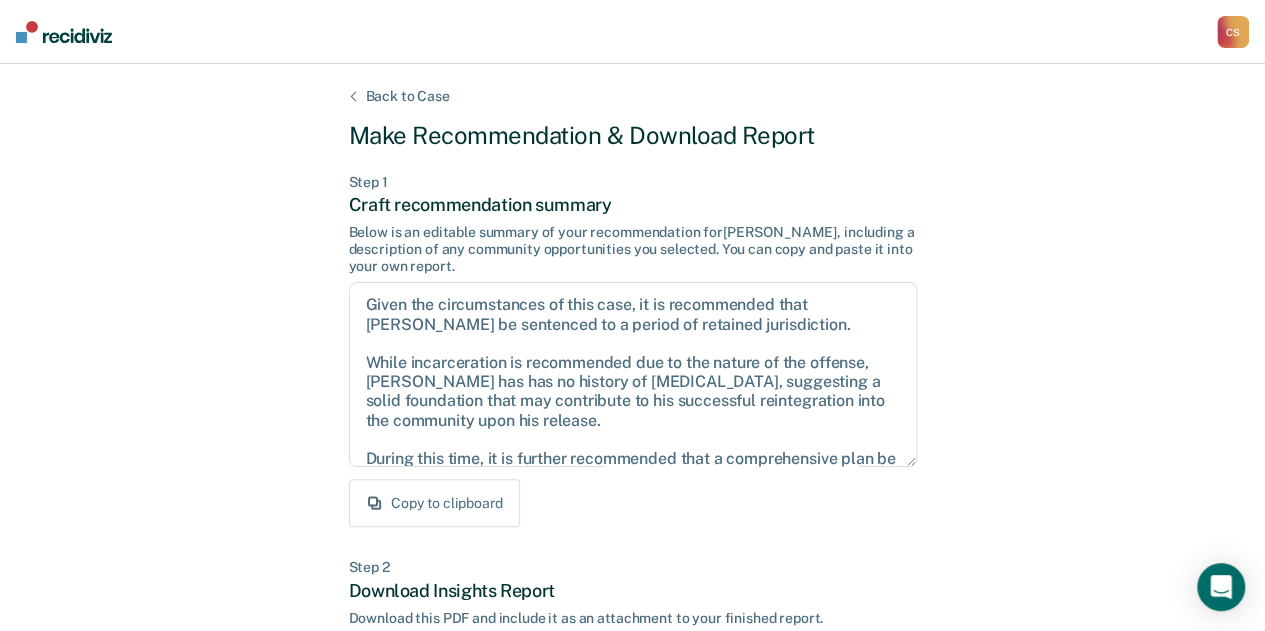 click on "Copy to clipboard" at bounding box center [434, 503] 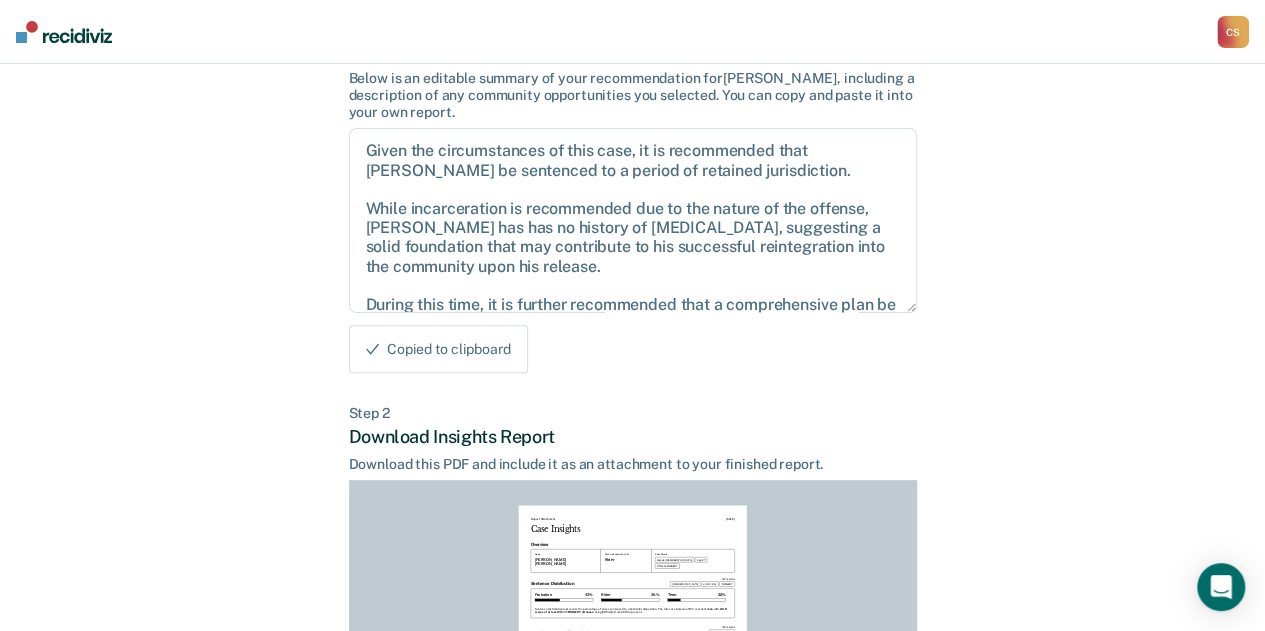 scroll, scrollTop: 500, scrollLeft: 0, axis: vertical 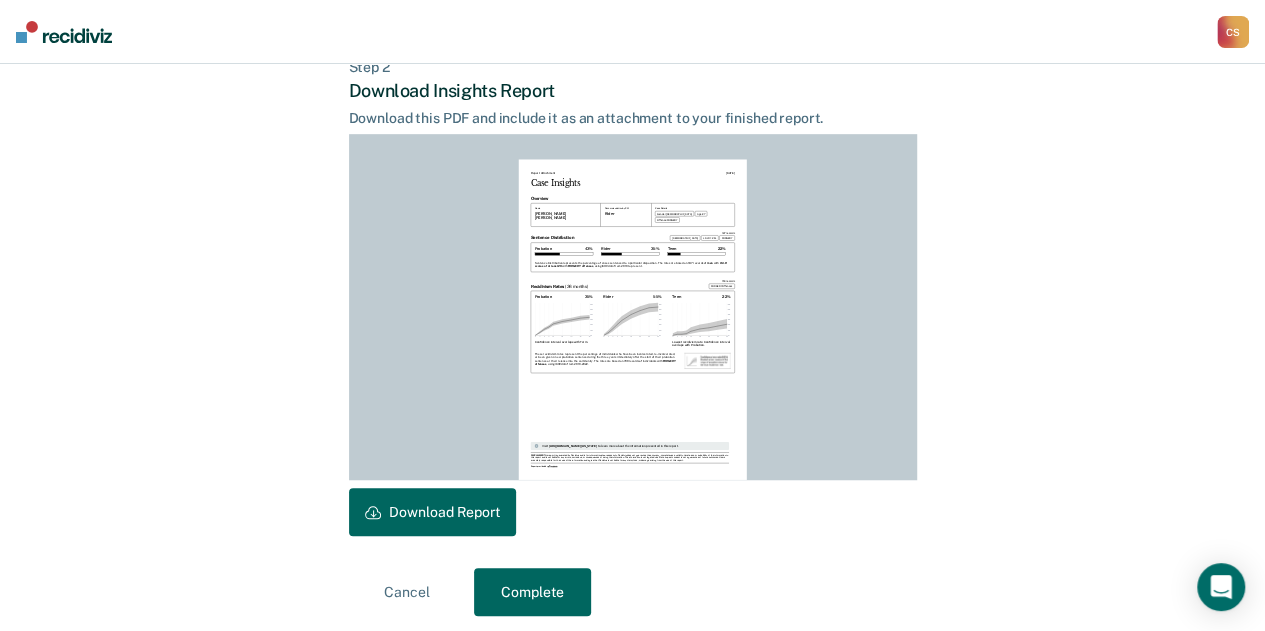click on "Download Report" at bounding box center [432, 512] 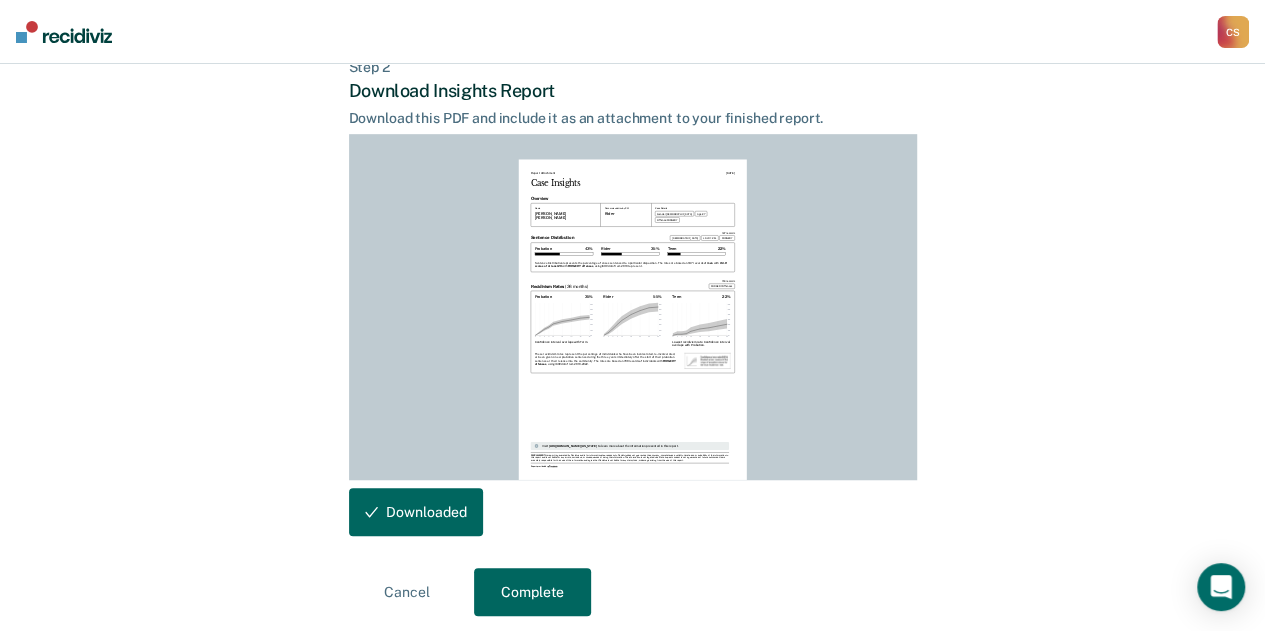 scroll, scrollTop: 0, scrollLeft: 0, axis: both 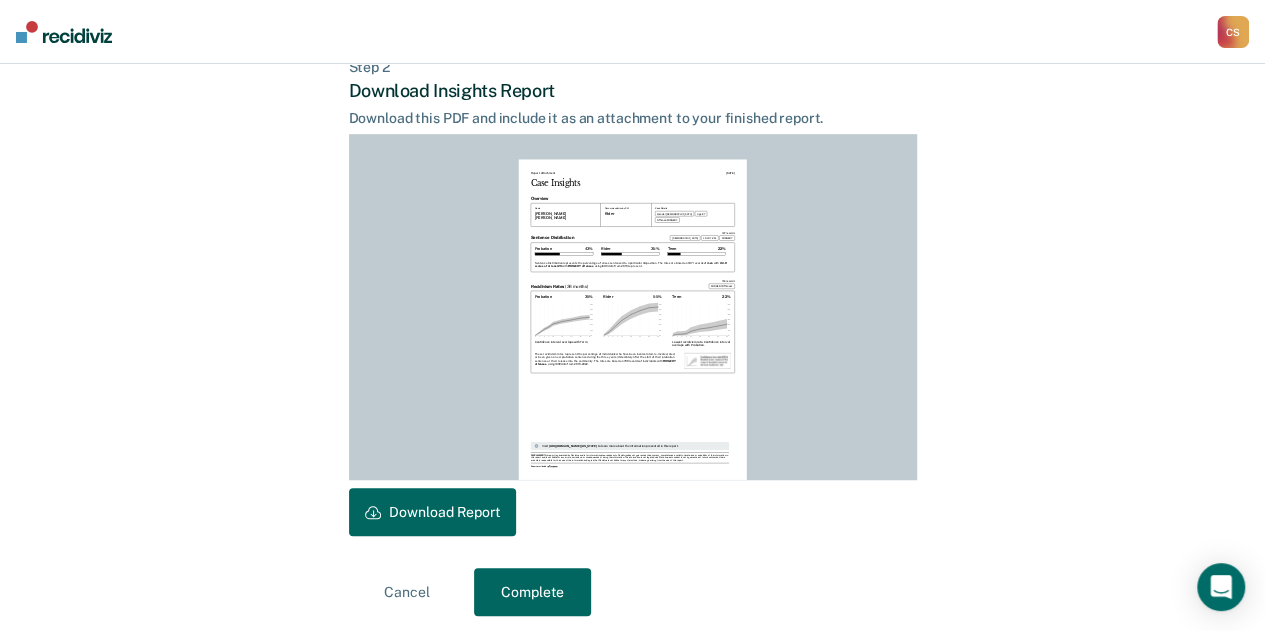 click on "Back to Case Make Recommendation & Download Report Step 1 Craft recommendation summary Below is an editable summary of your recommendation for  [PERSON_NAME] , including a description of any community opportunities you selected. You can copy and paste it into your own report. Given the circumstances of this case, it is recommended that [PERSON_NAME] be sentenced to a period of retained jurisdiction.
While incarceration is recommended due to the nature of the offense, [PERSON_NAME] has has no history of [MEDICAL_DATA], suggesting a solid foundation that may contribute to his successful reintegration into the community upon his release.
During this time, it is further recommended that a comprehensive plan be developed to address his education, substance use and mental health needs. It is hoped that, with this structure and support, [PERSON_NAME] will make the changes necessary to build a more stable and productive future.  Copy to clipboard Step 2 Download Insights Report Report Attachment [DATE] Case Insights Overview" at bounding box center [632, 102] 